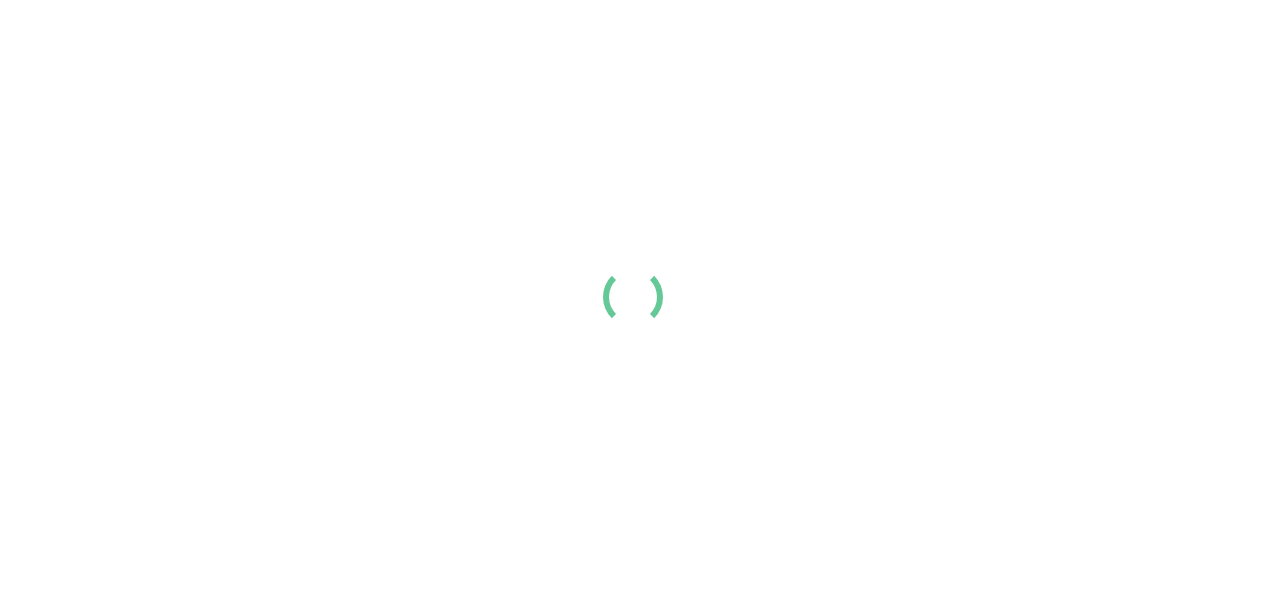 scroll, scrollTop: 0, scrollLeft: 0, axis: both 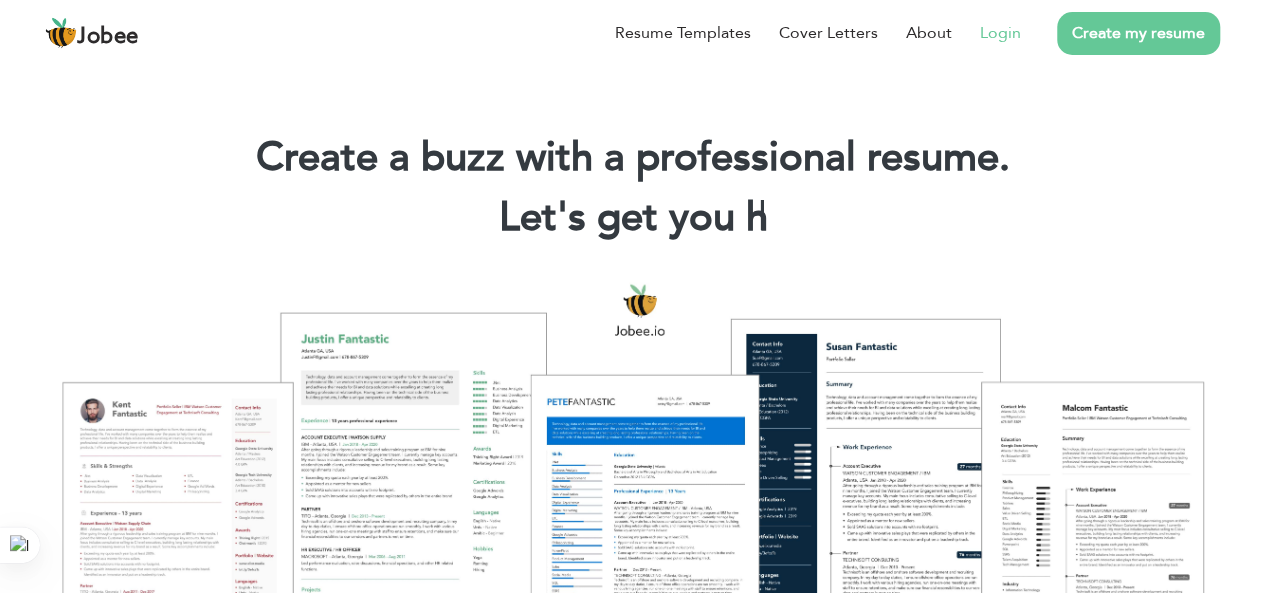 click on "Login" at bounding box center [1000, 33] 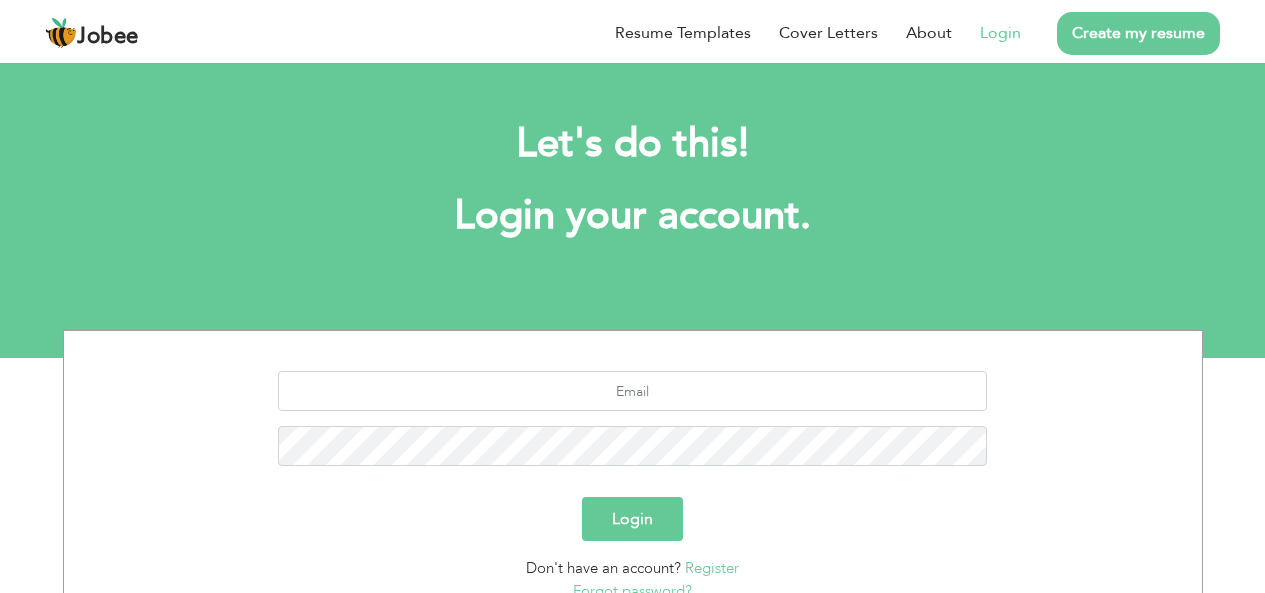 scroll, scrollTop: 0, scrollLeft: 0, axis: both 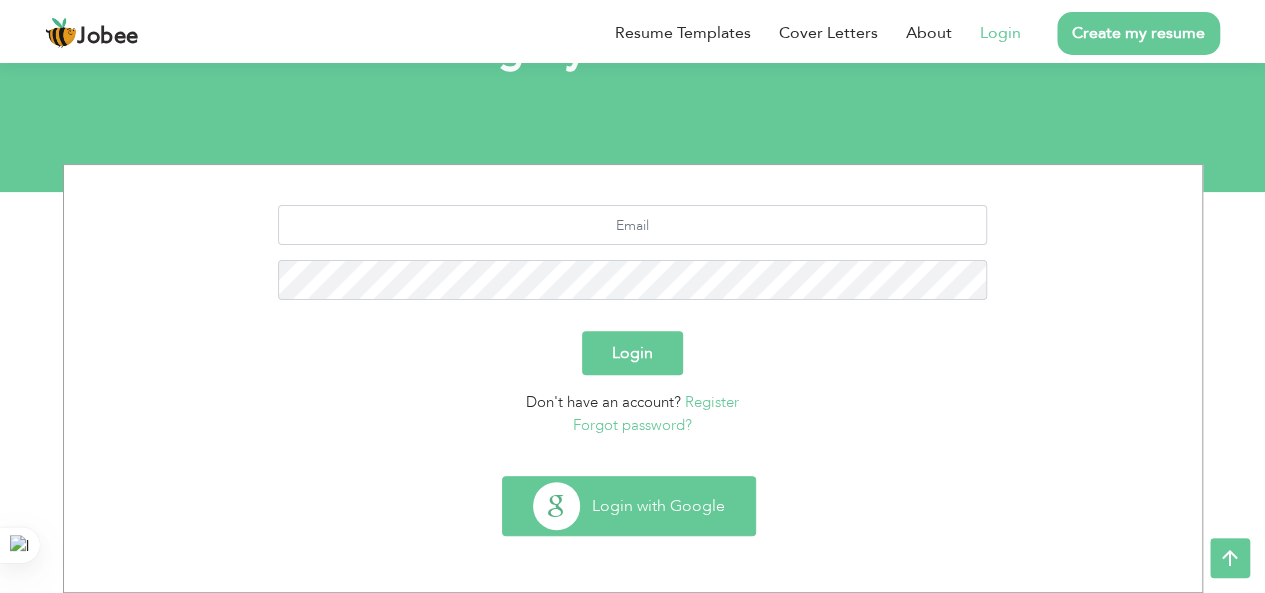 click on "Login with Google" at bounding box center (629, 506) 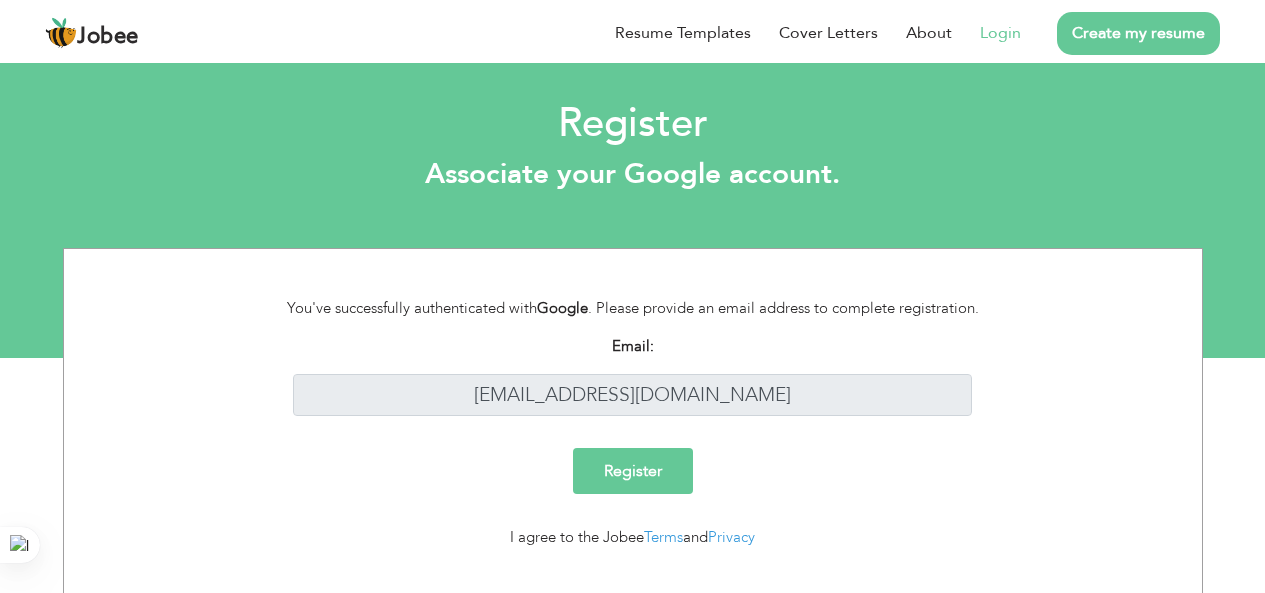 scroll, scrollTop: 0, scrollLeft: 0, axis: both 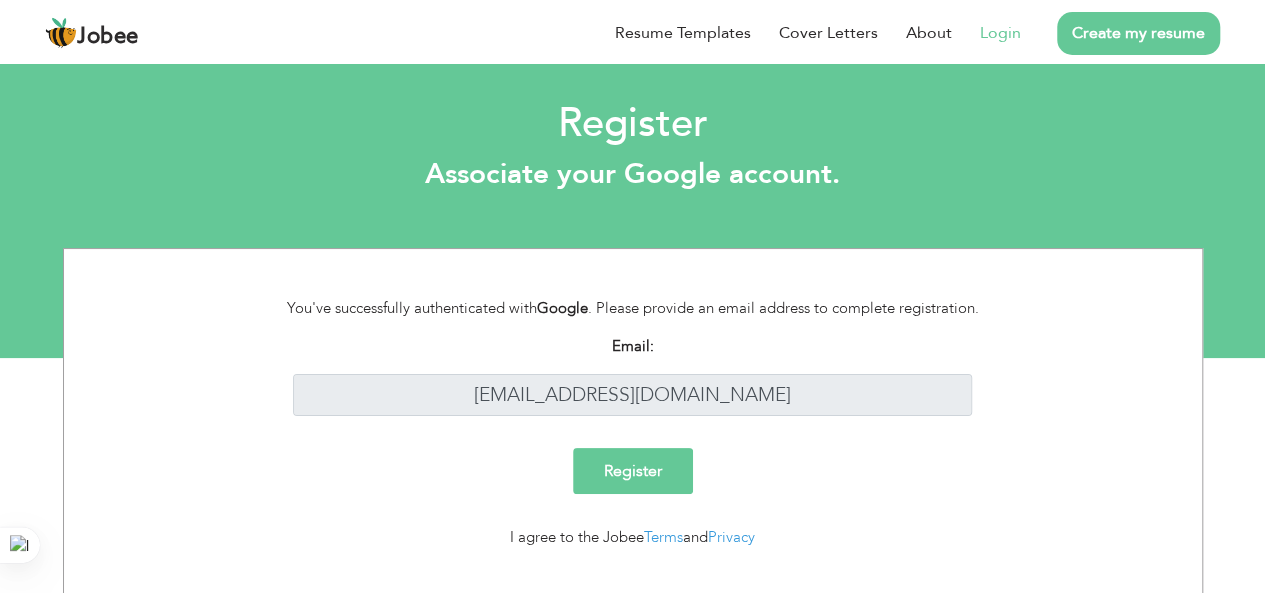 click on "Register" at bounding box center (633, 471) 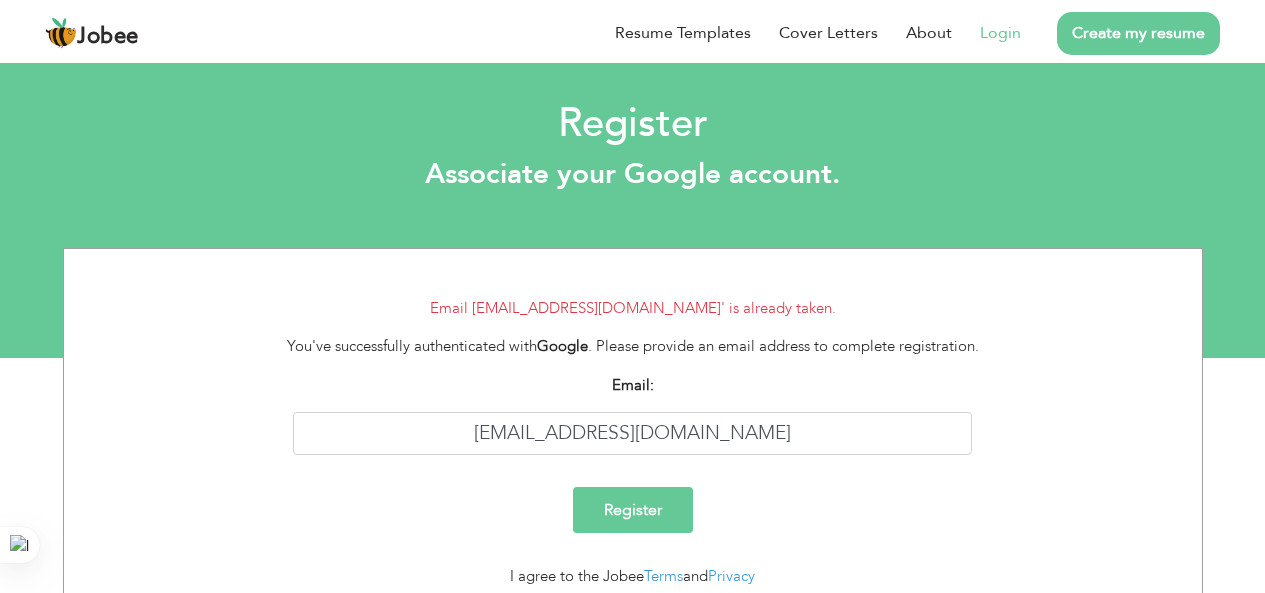 scroll, scrollTop: 0, scrollLeft: 0, axis: both 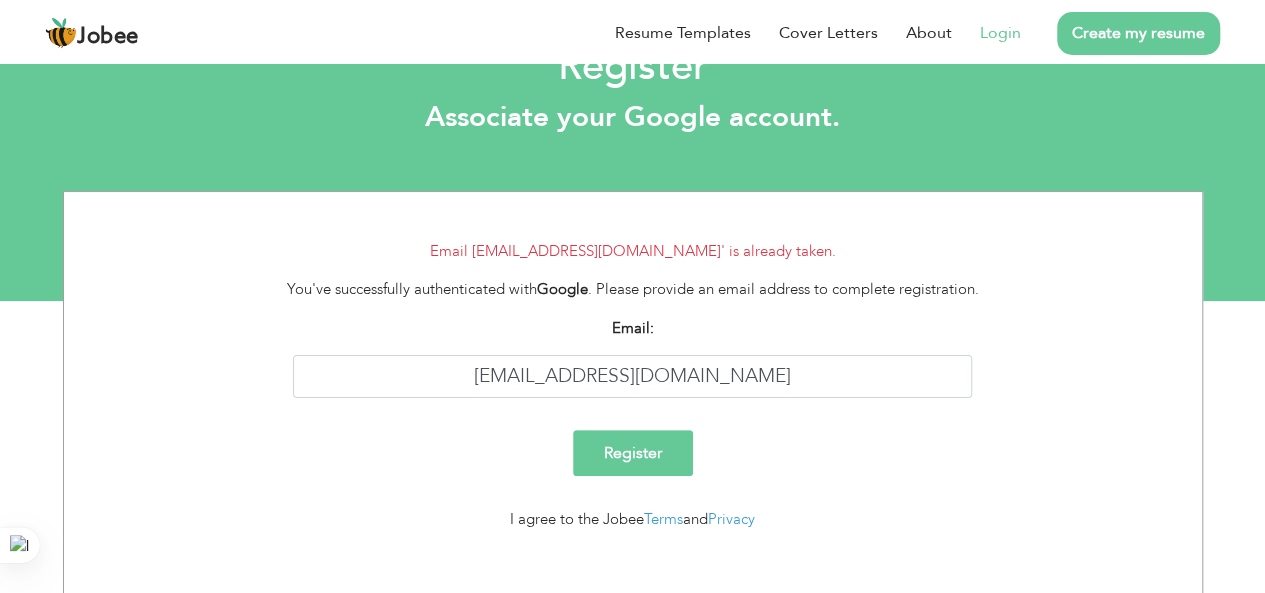 click on "Email 'isehararif@gmail.com' is already taken.
You've successfully authenticated with  Google . Please provide an email address to complete registration.
Email:
isehararif@gmail.com
Register
I agree to the Jobee  Terms  and  Privacy" at bounding box center [632, 401] 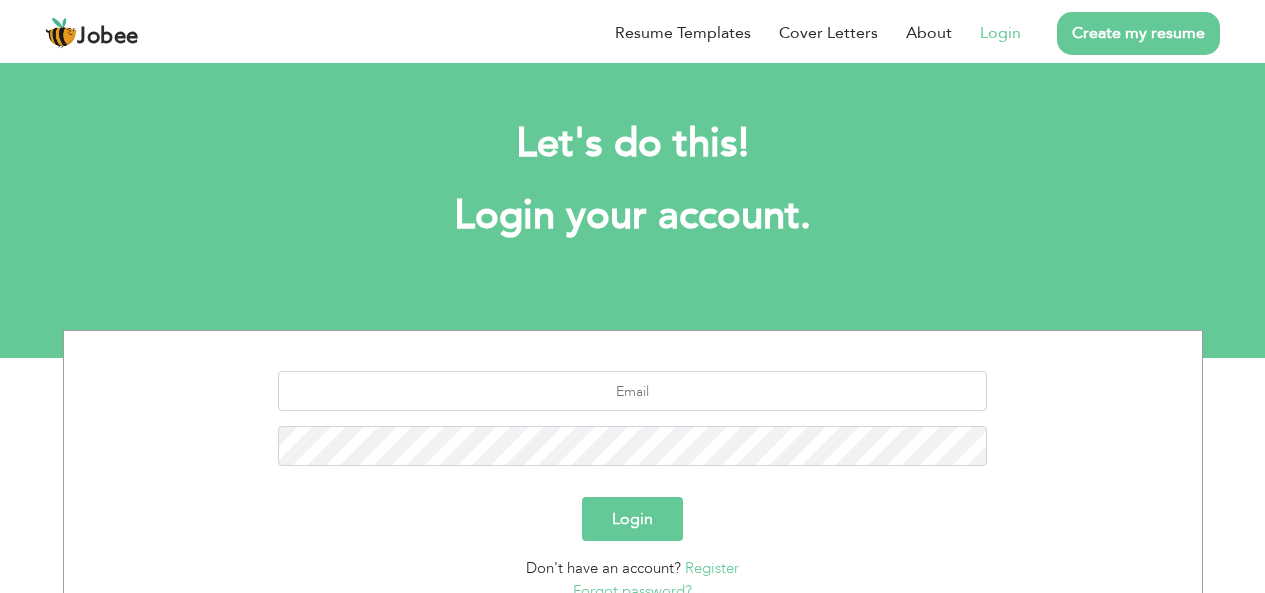 scroll, scrollTop: 0, scrollLeft: 0, axis: both 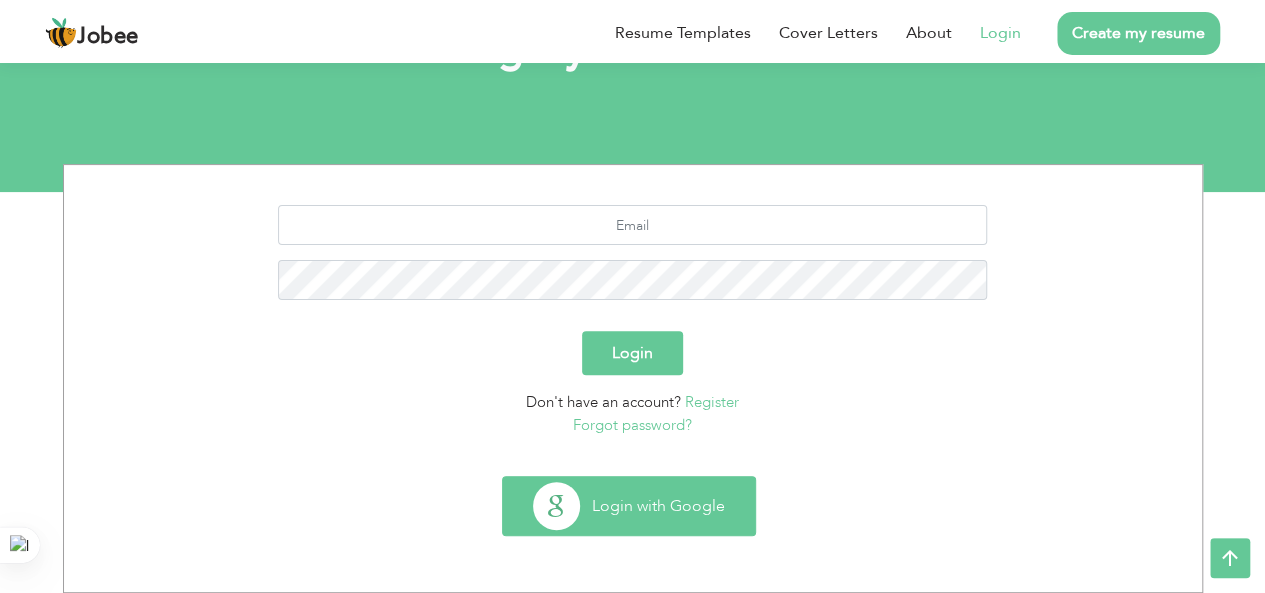 click on "Login with Google" at bounding box center [629, 506] 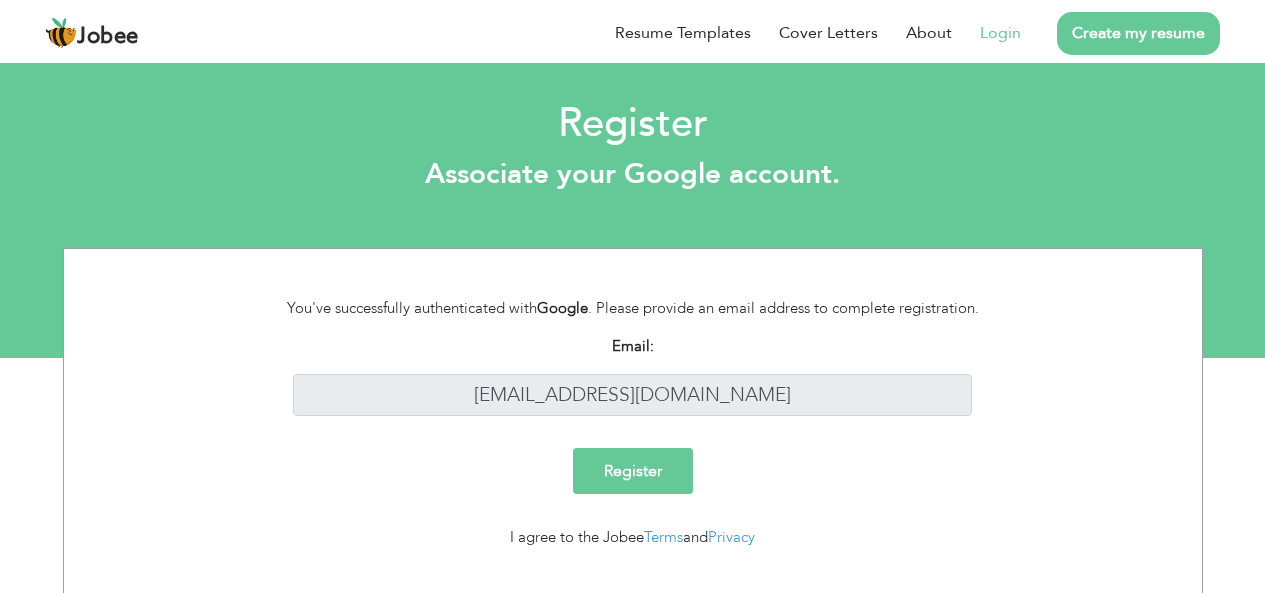 scroll, scrollTop: 0, scrollLeft: 0, axis: both 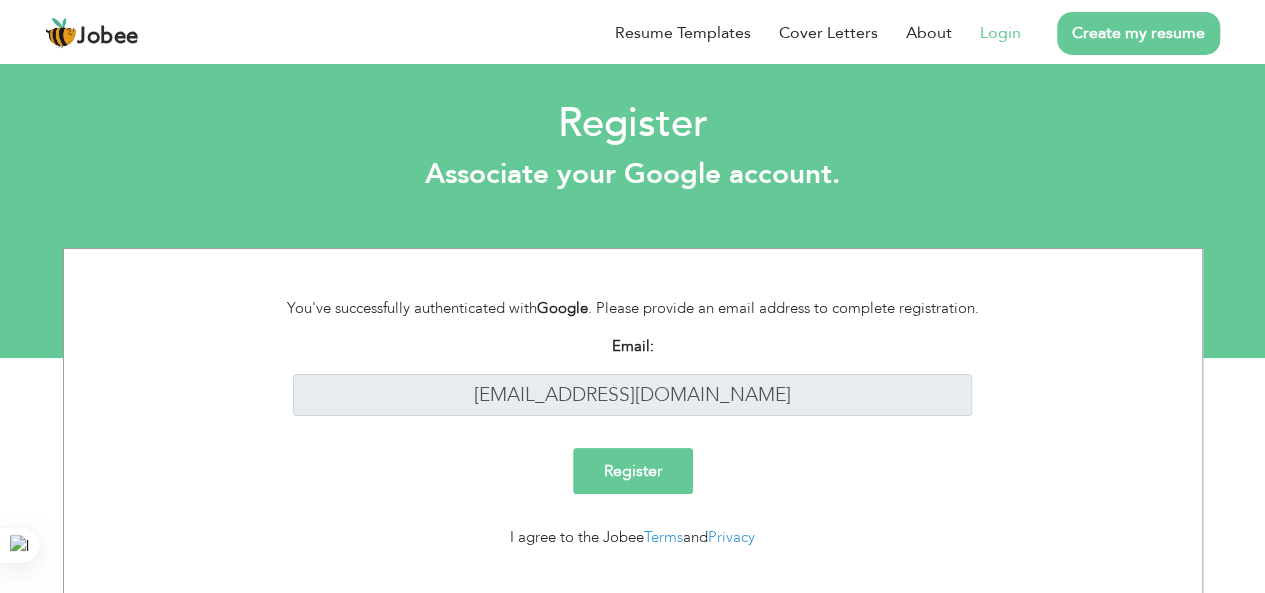 click on "Login" at bounding box center (1000, 33) 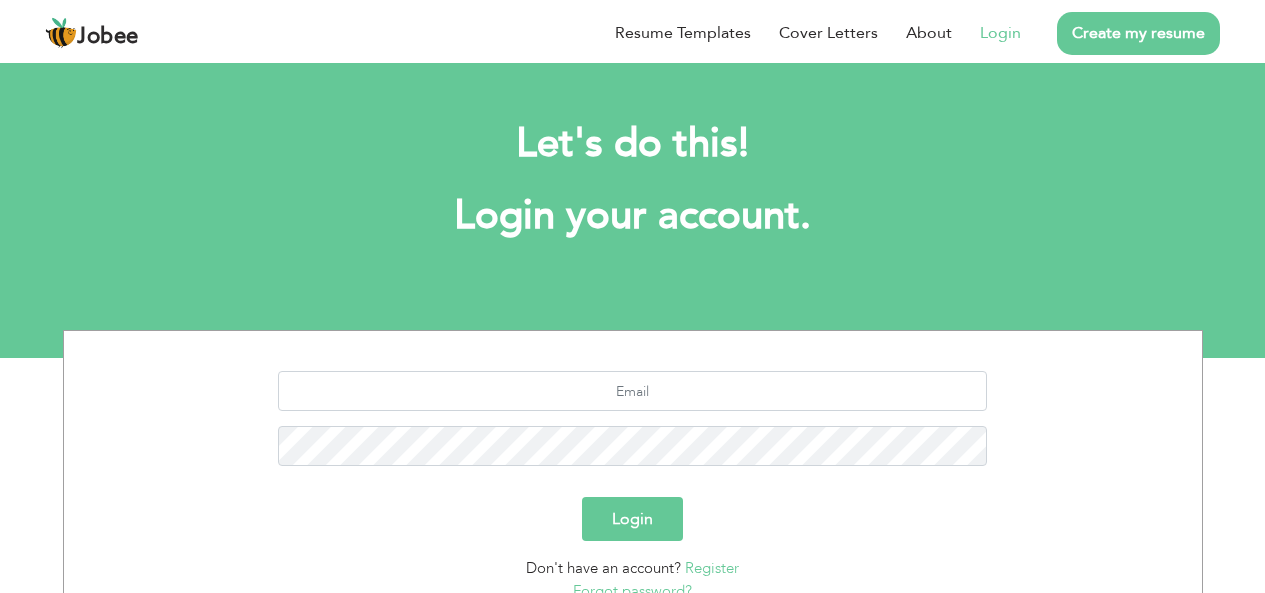 scroll, scrollTop: 0, scrollLeft: 0, axis: both 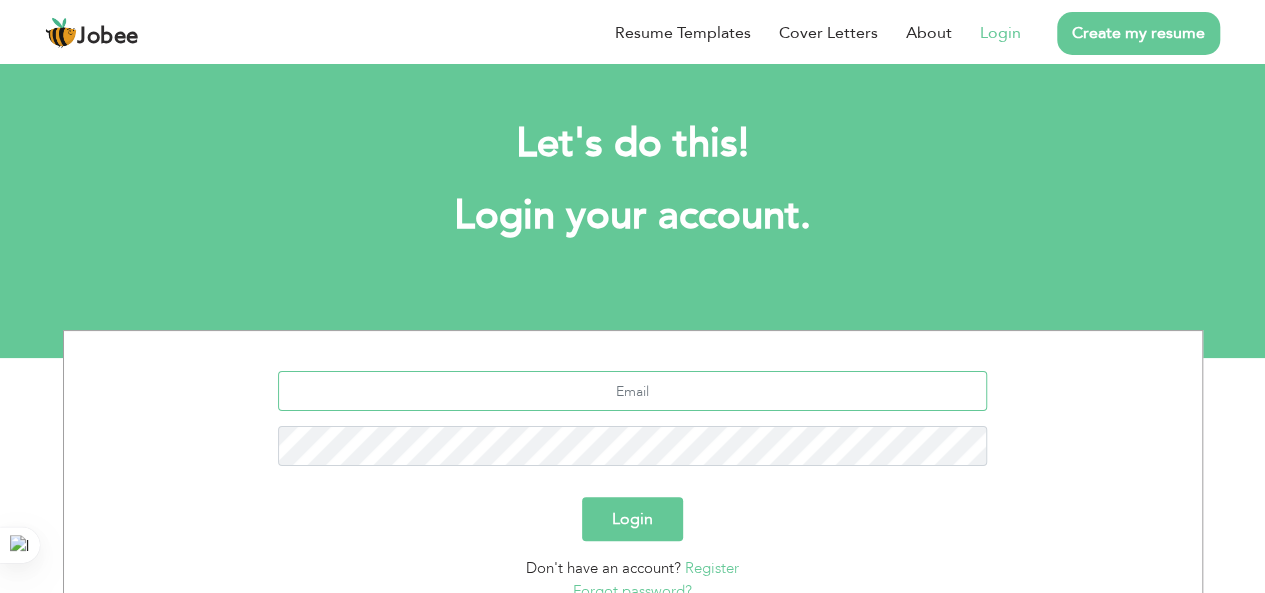 click at bounding box center [632, 391] 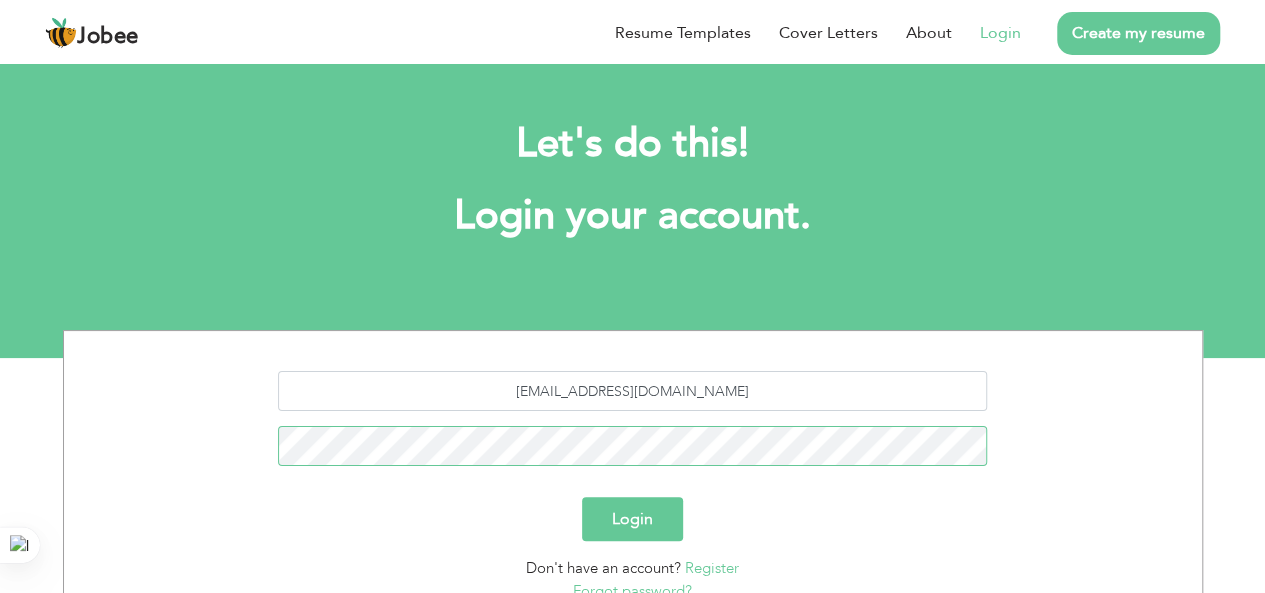 click on "Login" at bounding box center [632, 519] 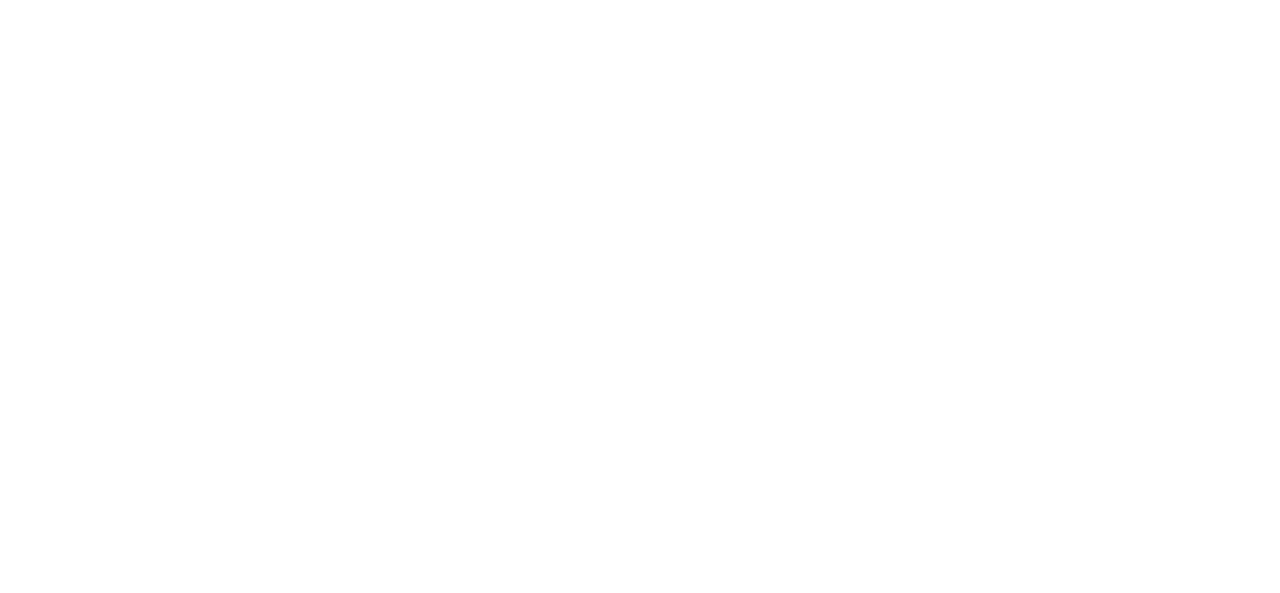 scroll, scrollTop: 0, scrollLeft: 0, axis: both 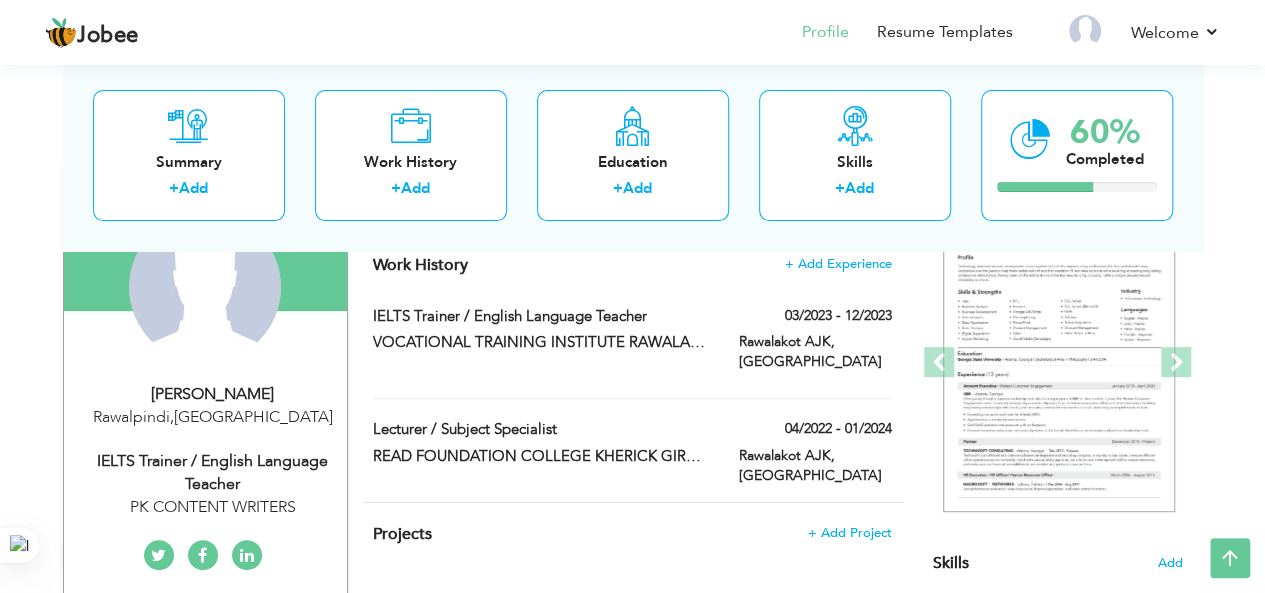 drag, startPoint x: 1279, startPoint y: 121, endPoint x: 1279, endPoint y: 191, distance: 70 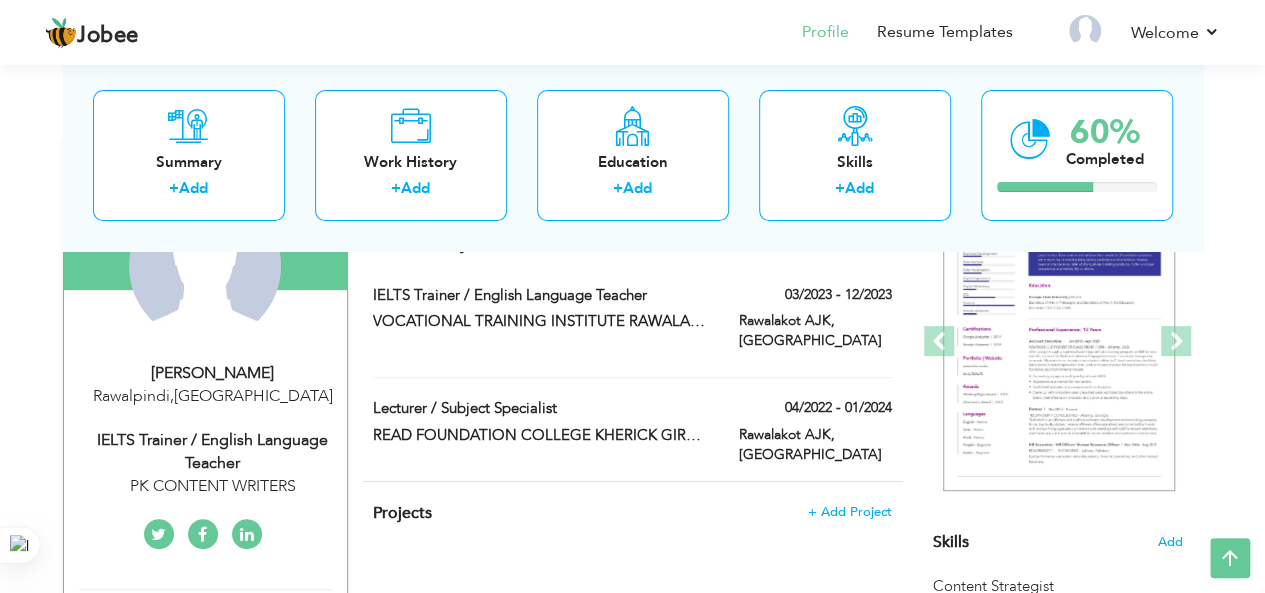 scroll, scrollTop: 0, scrollLeft: 0, axis: both 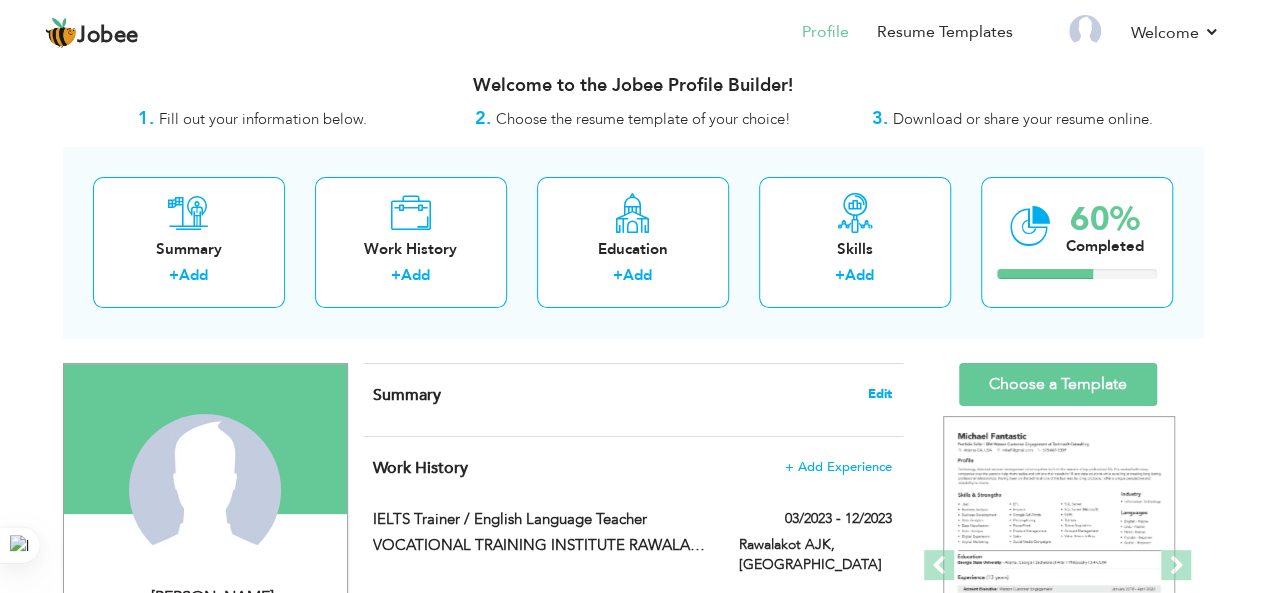 click on "Edit" at bounding box center [880, 394] 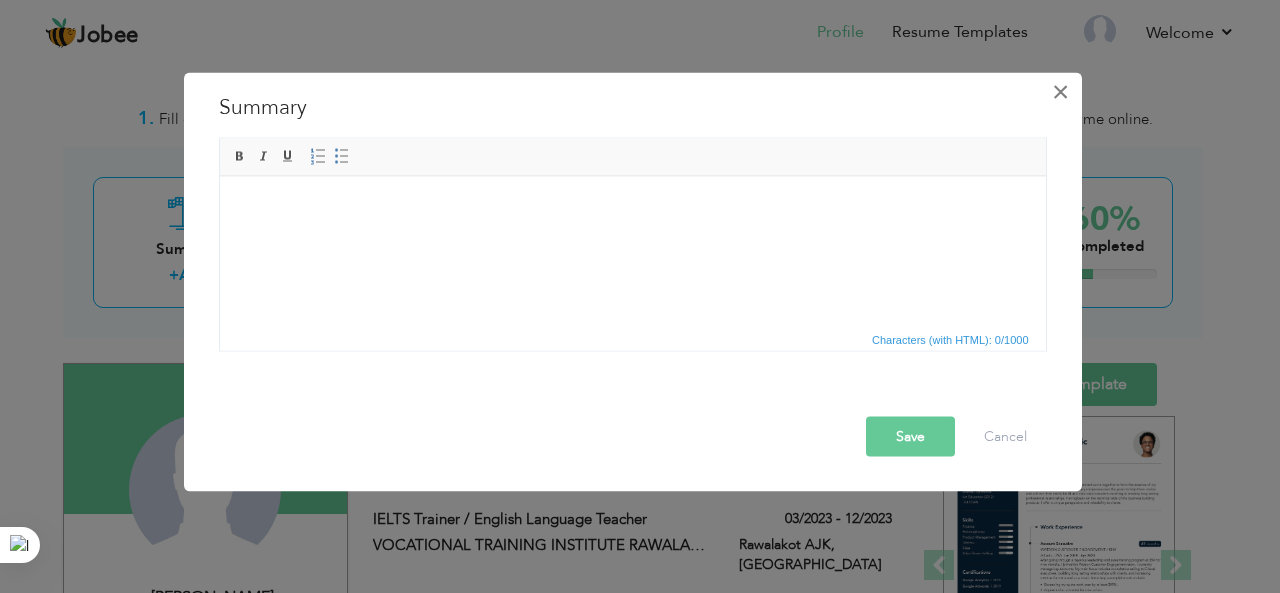 click on "×" at bounding box center [1060, 91] 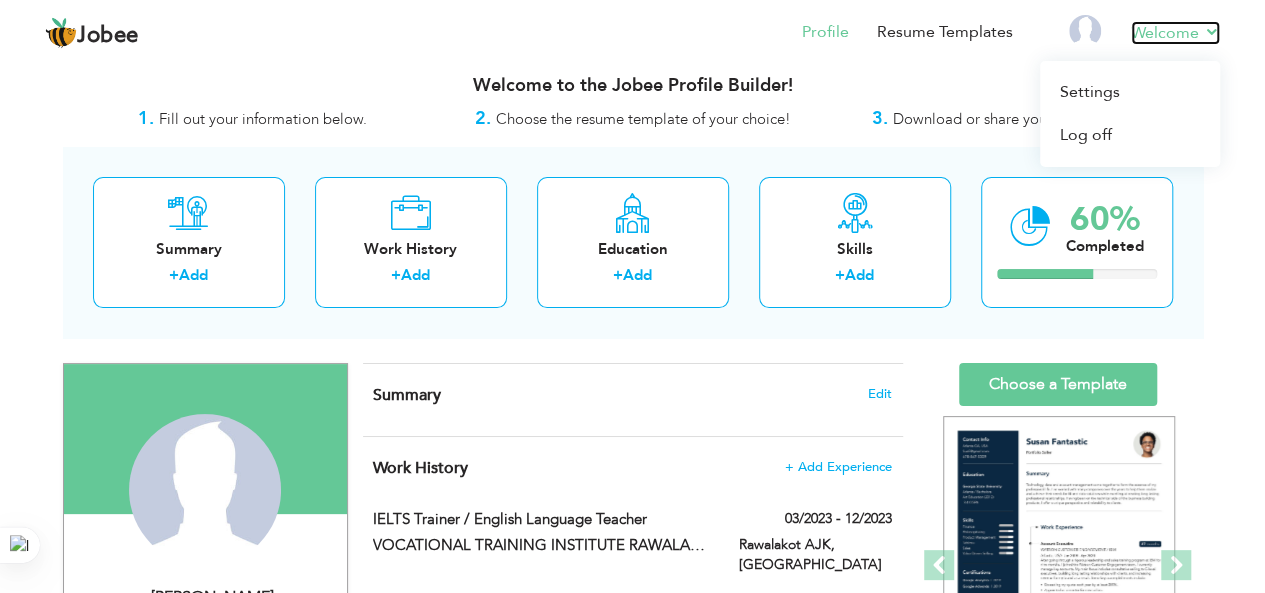 click on "Welcome" at bounding box center (1175, 33) 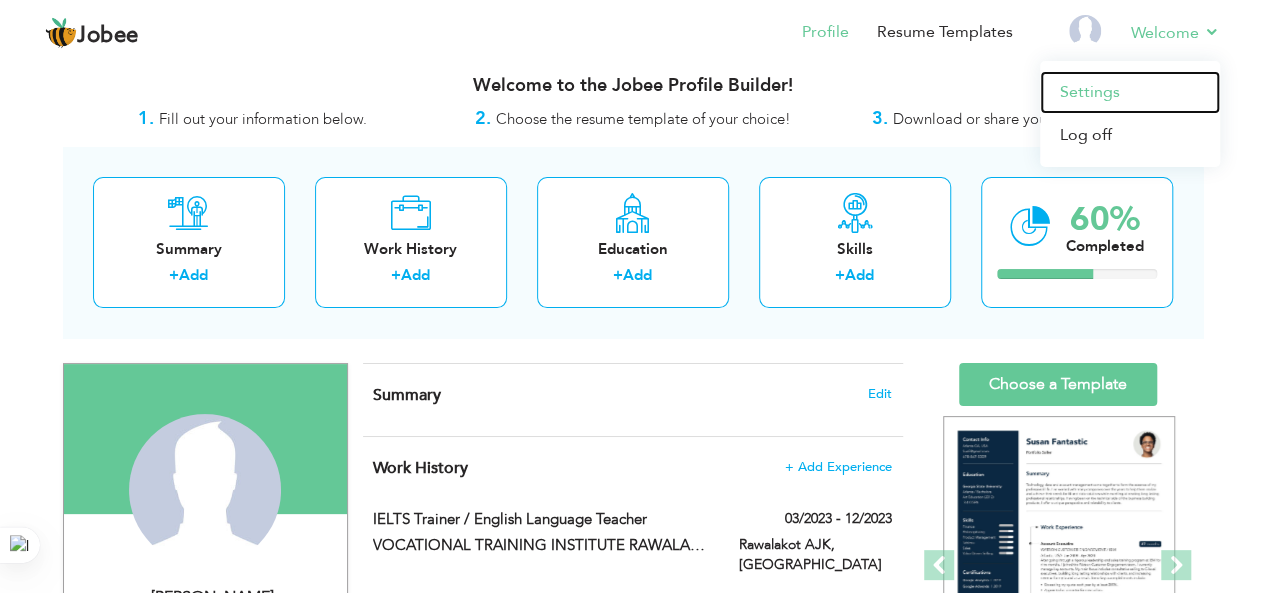 click on "Settings" at bounding box center [1130, 92] 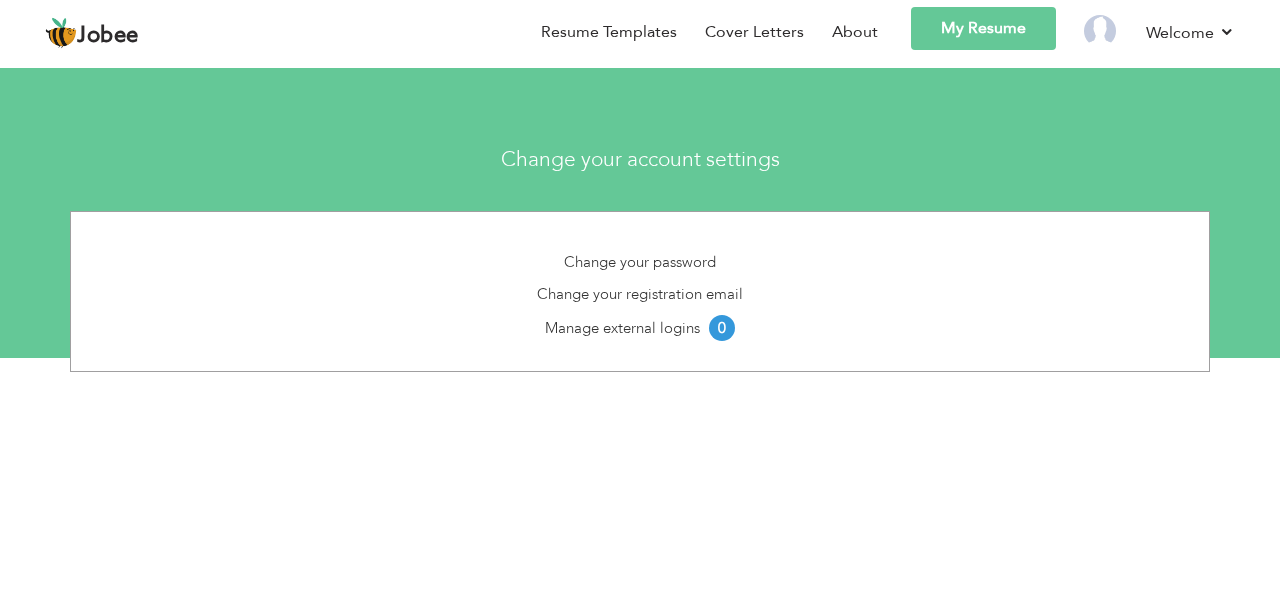 scroll, scrollTop: 0, scrollLeft: 0, axis: both 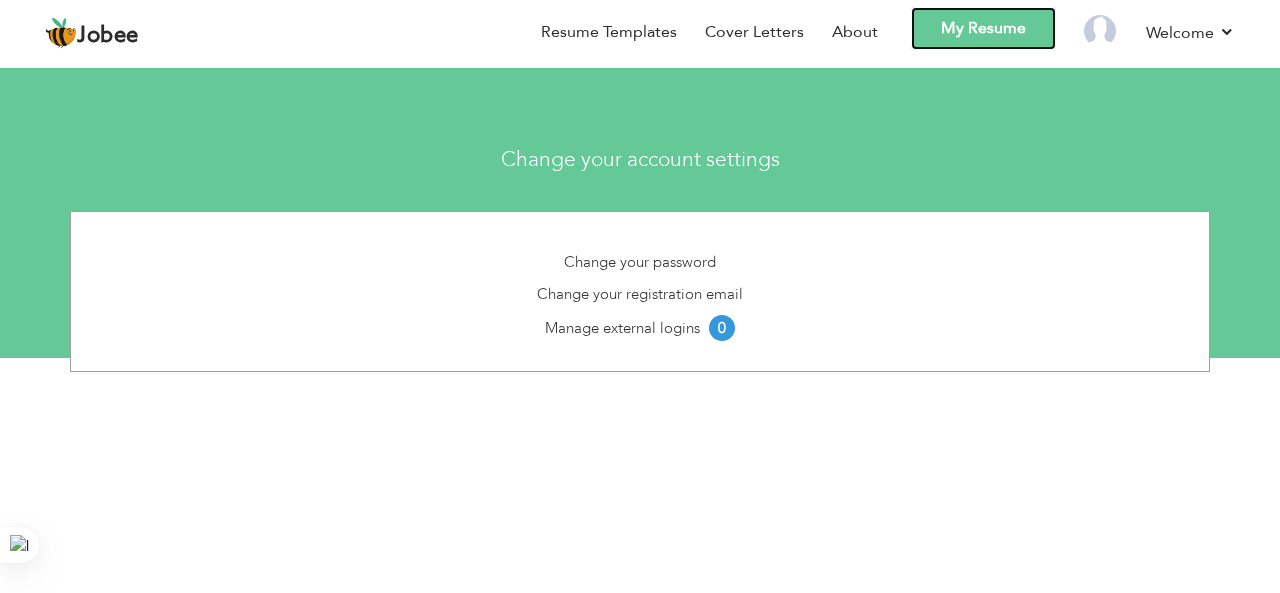 click on "My Resume" at bounding box center [983, 28] 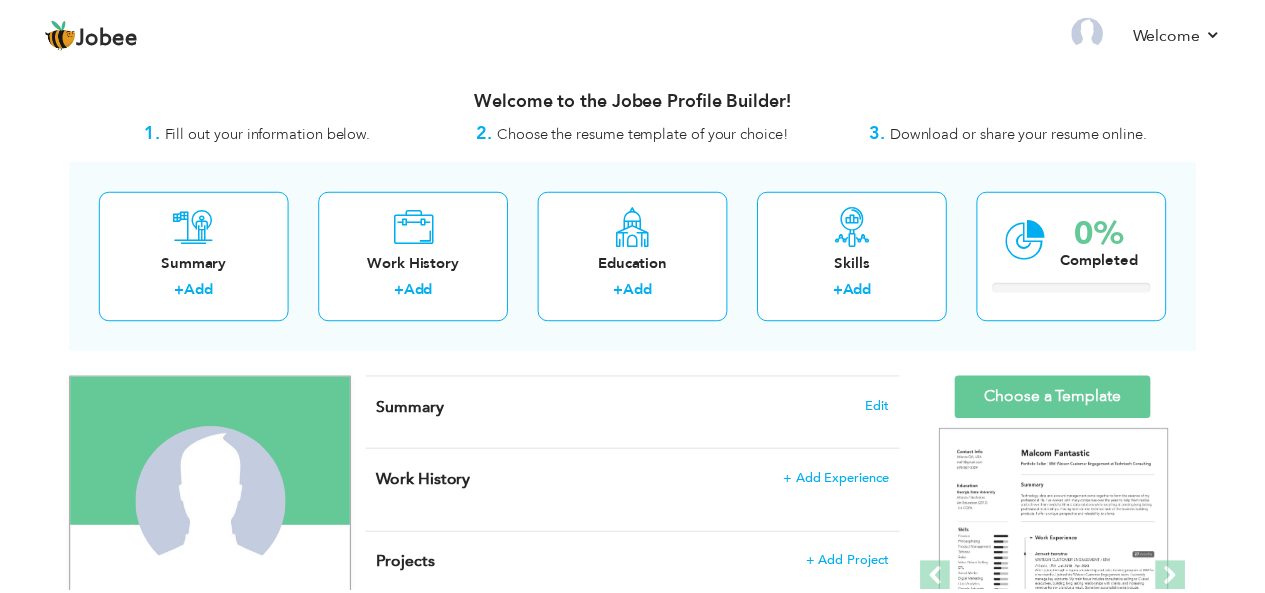scroll, scrollTop: 0, scrollLeft: 0, axis: both 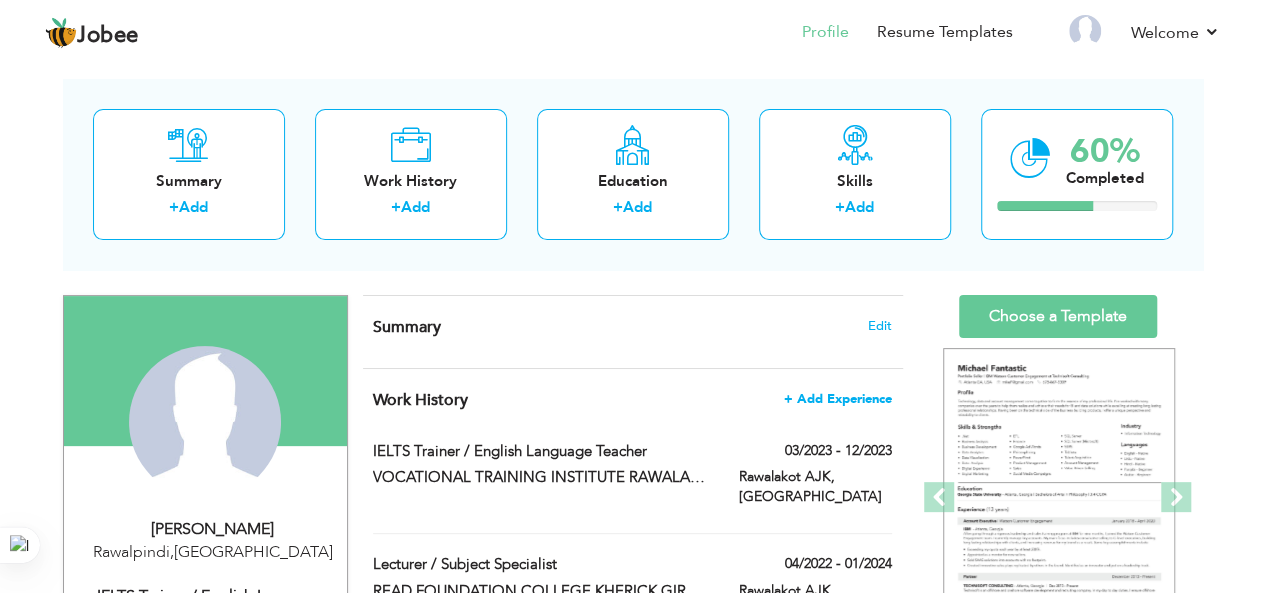 click on "+ Add Experience" at bounding box center [838, 399] 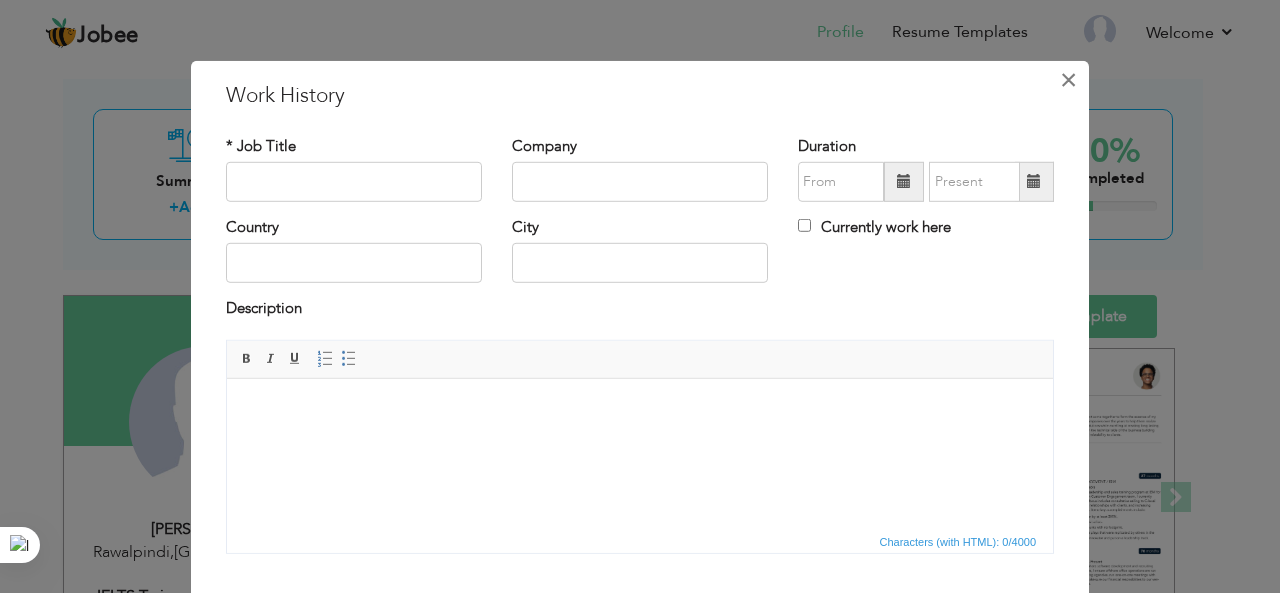 click on "×" at bounding box center [1068, 79] 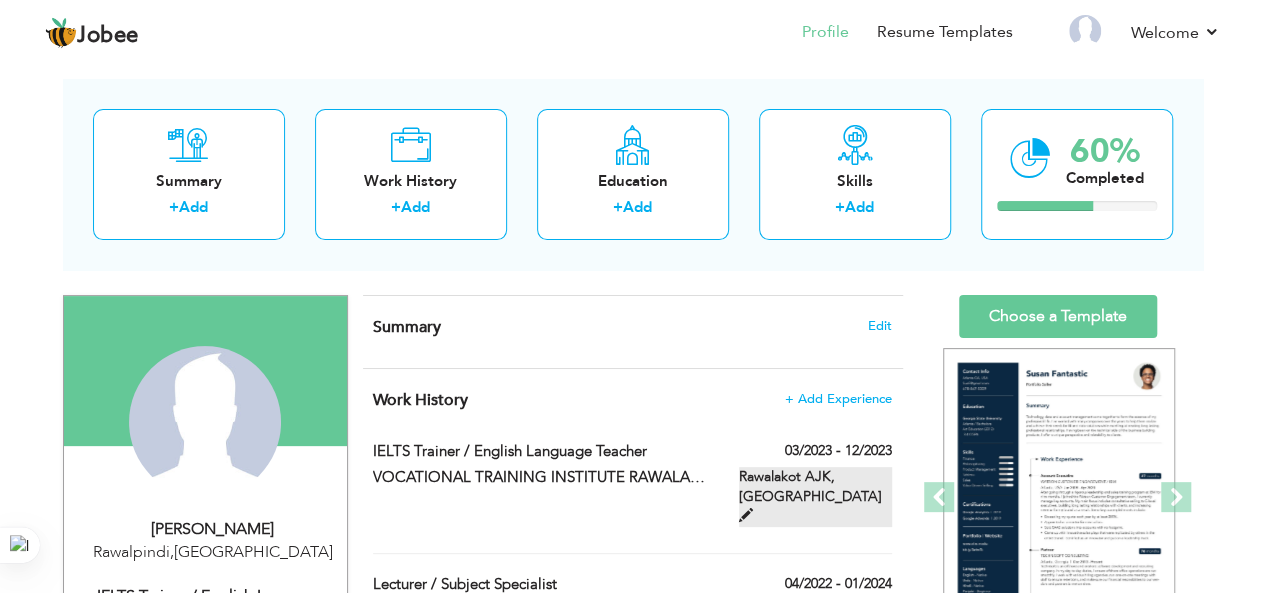 click on "Rawalakot AJK, [GEOGRAPHIC_DATA]" at bounding box center (815, 497) 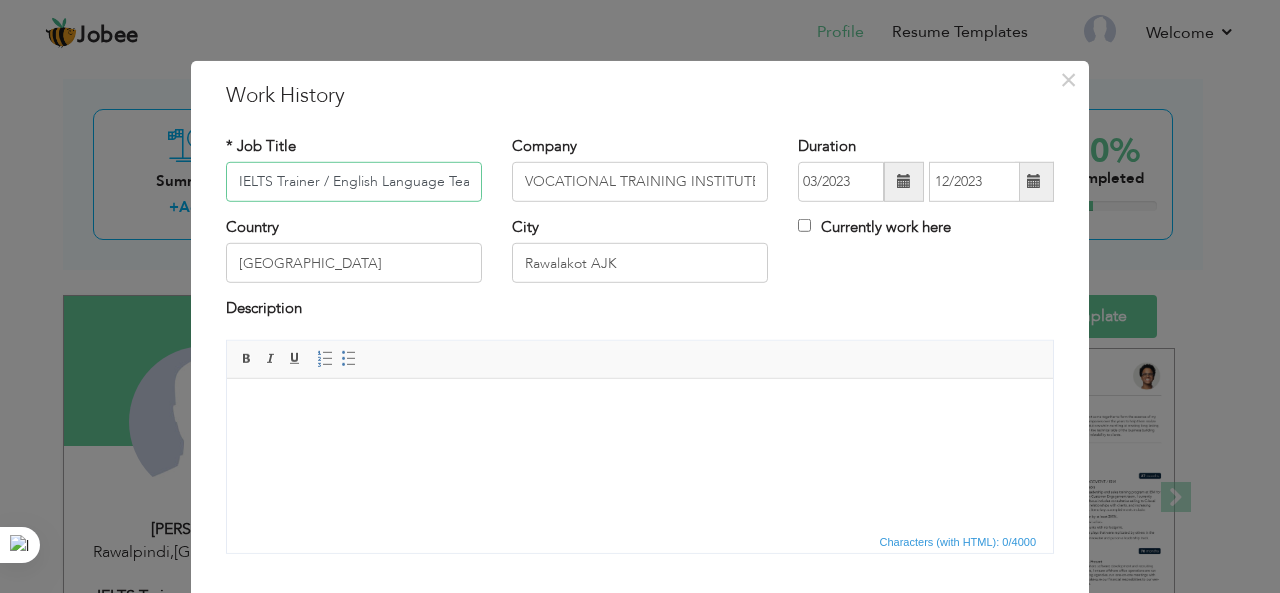 scroll, scrollTop: 0, scrollLeft: 24, axis: horizontal 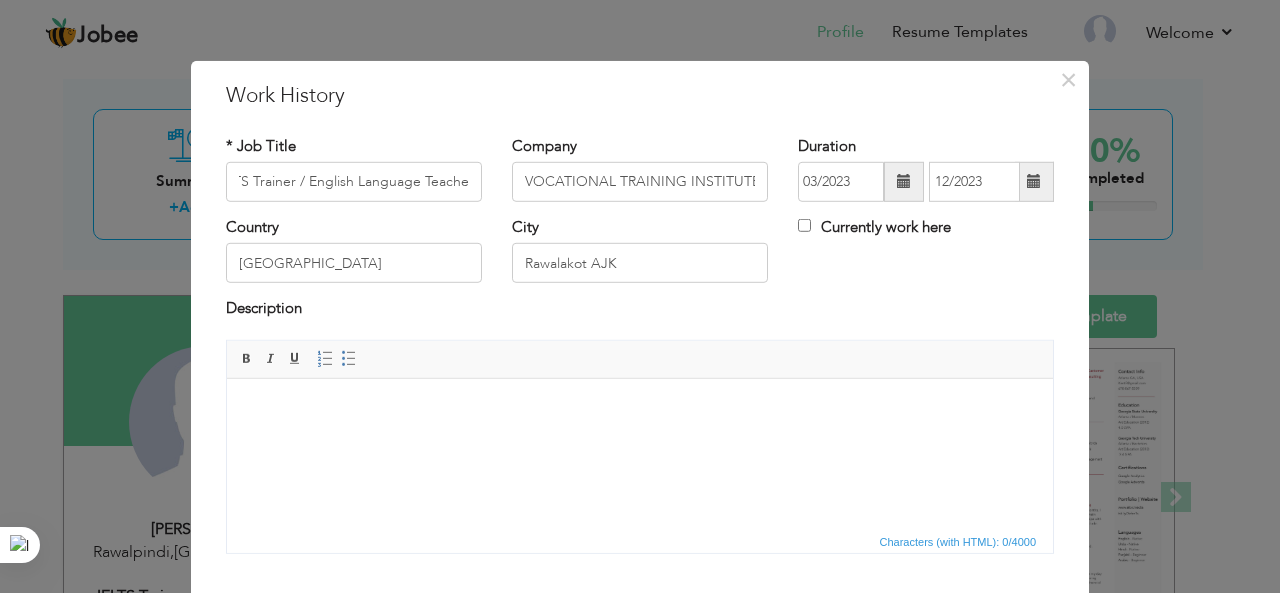click at bounding box center [1034, 181] 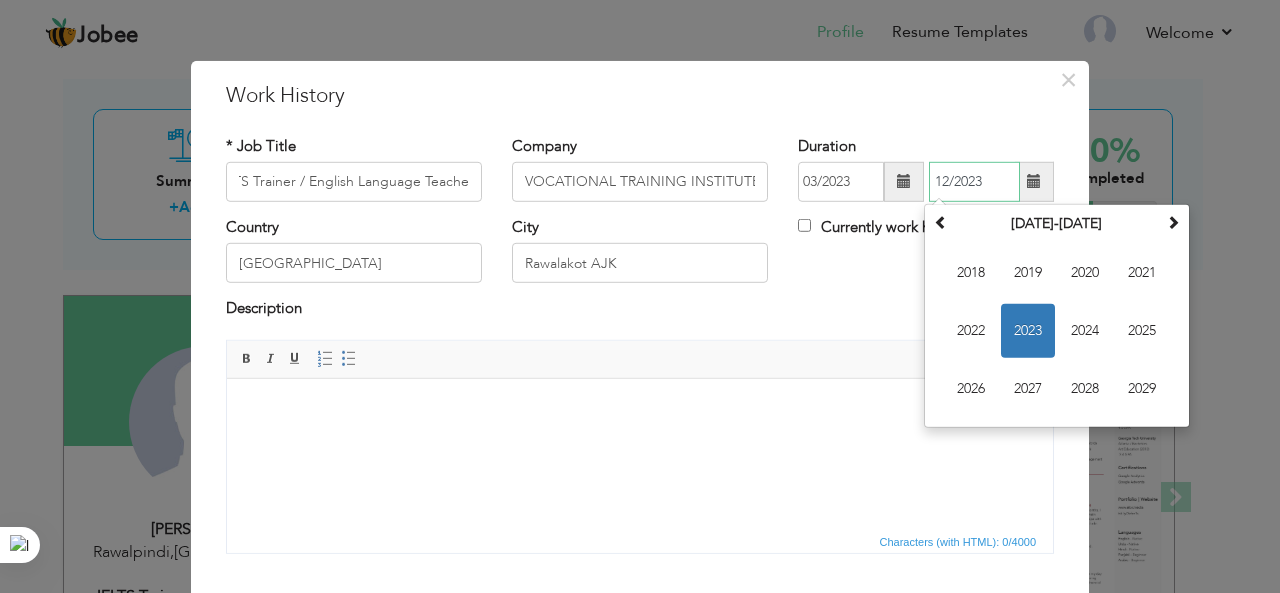 scroll, scrollTop: 0, scrollLeft: 0, axis: both 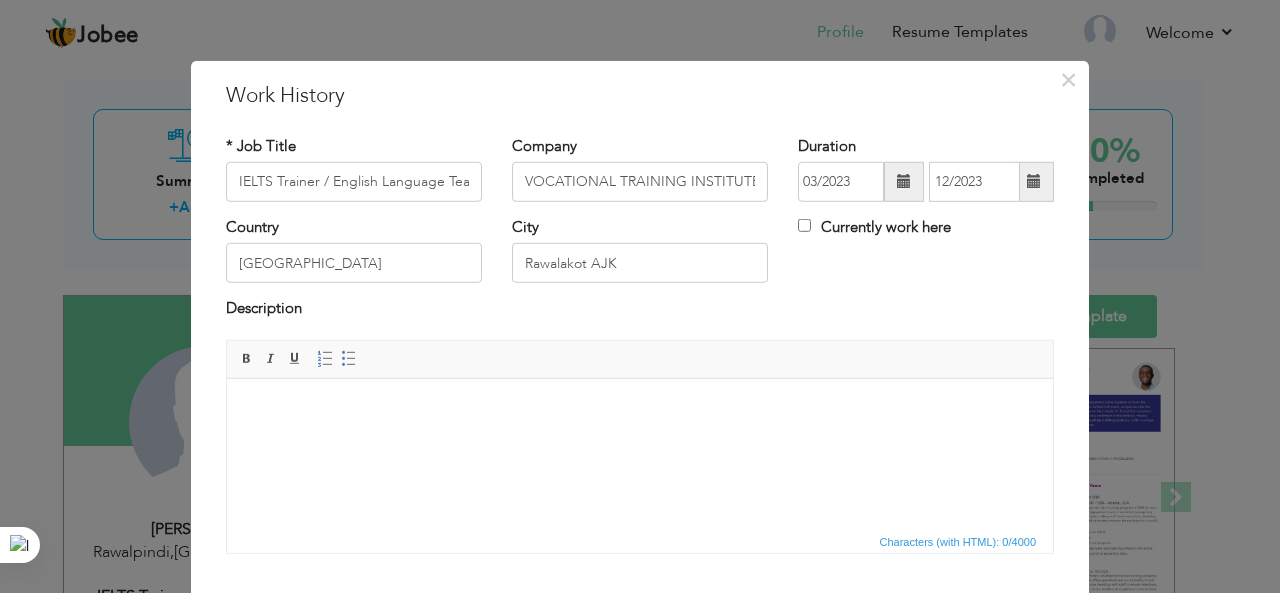 click at bounding box center [1034, 181] 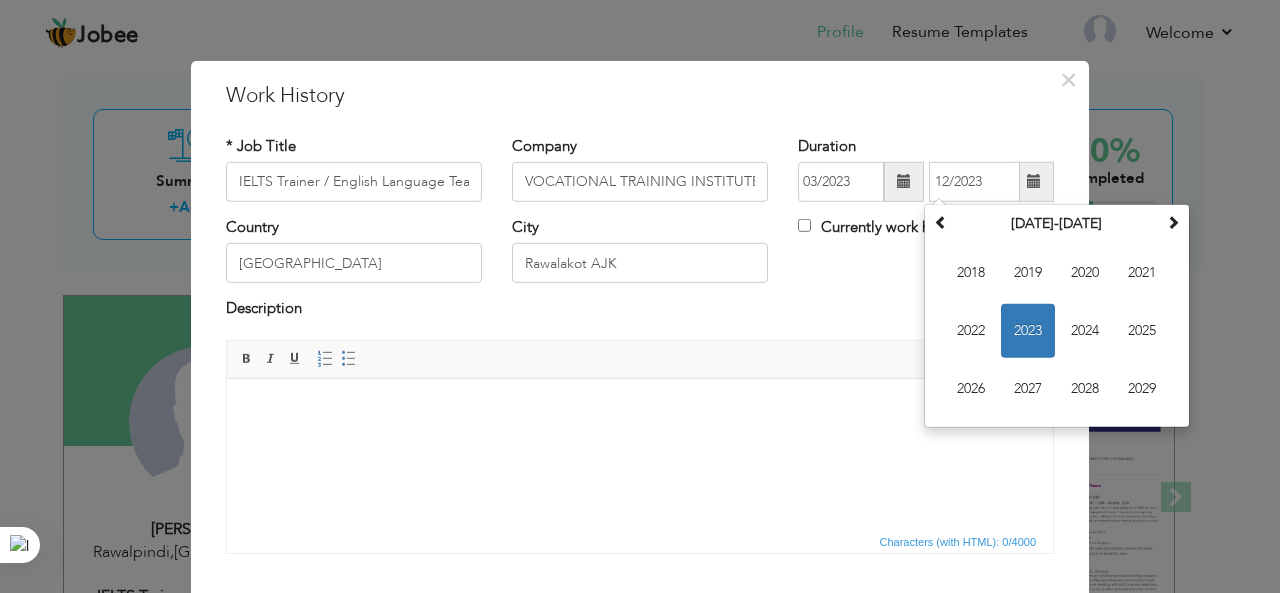 click at bounding box center (904, 181) 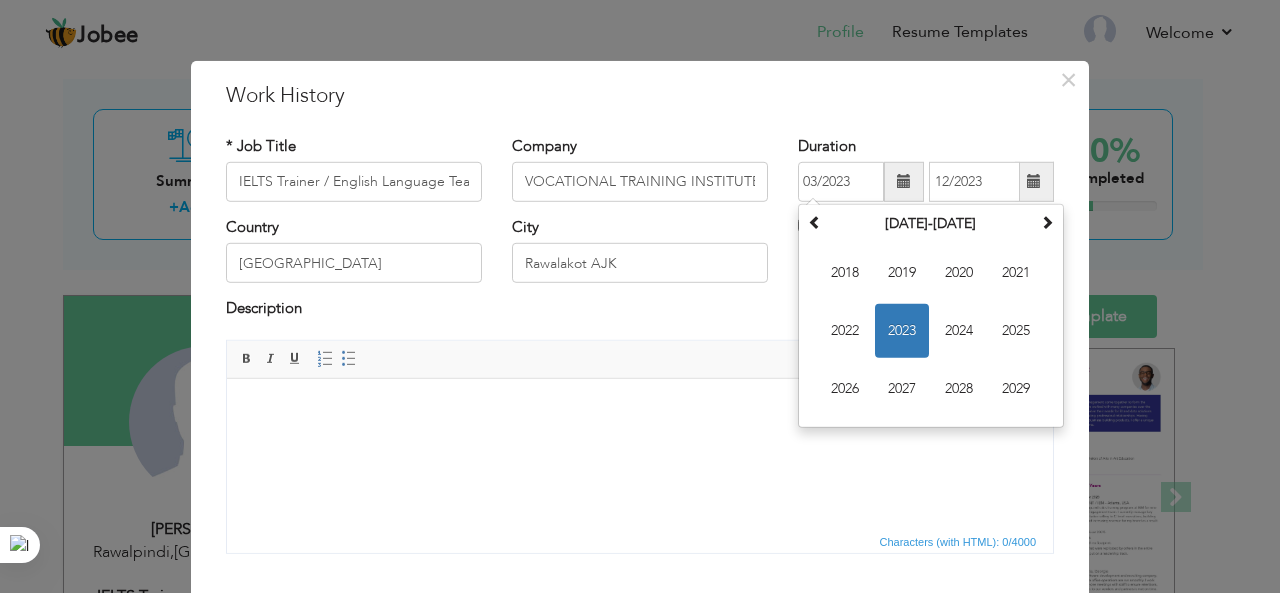 click at bounding box center (640, 408) 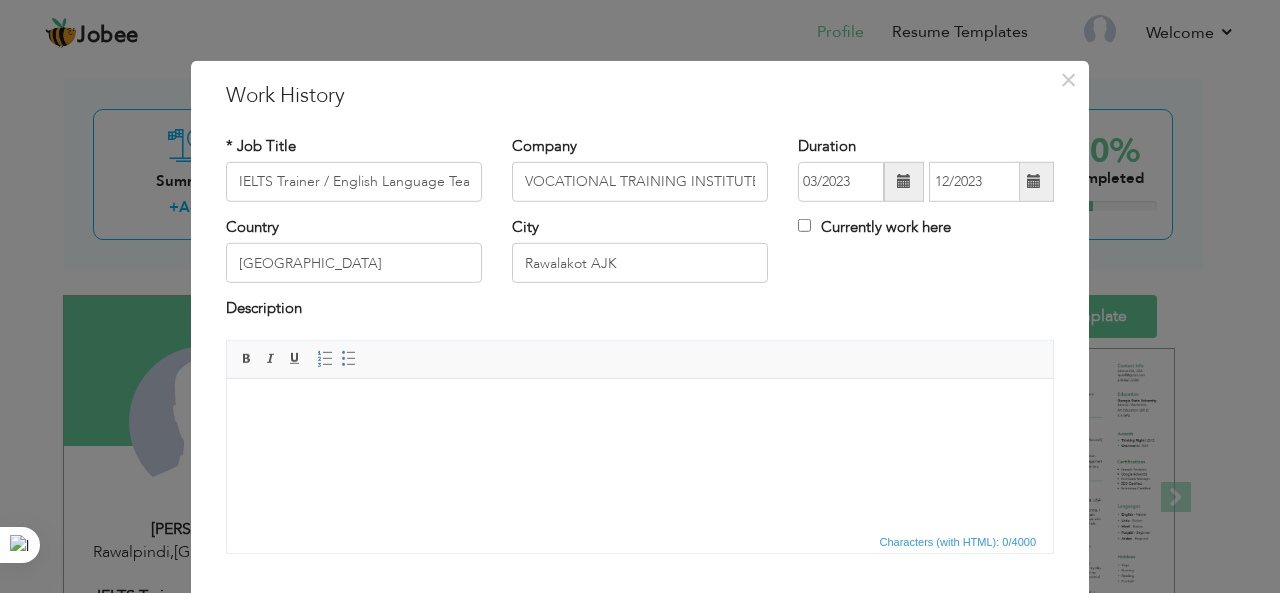 scroll, scrollTop: 120, scrollLeft: 0, axis: vertical 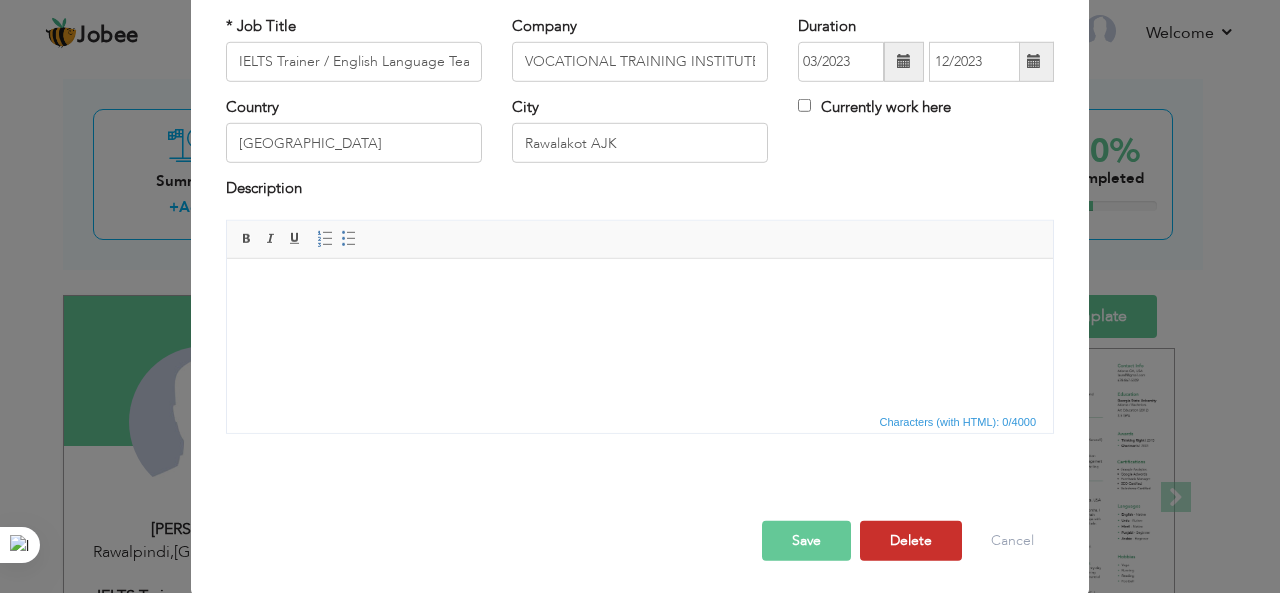 click on "Delete" at bounding box center (911, 541) 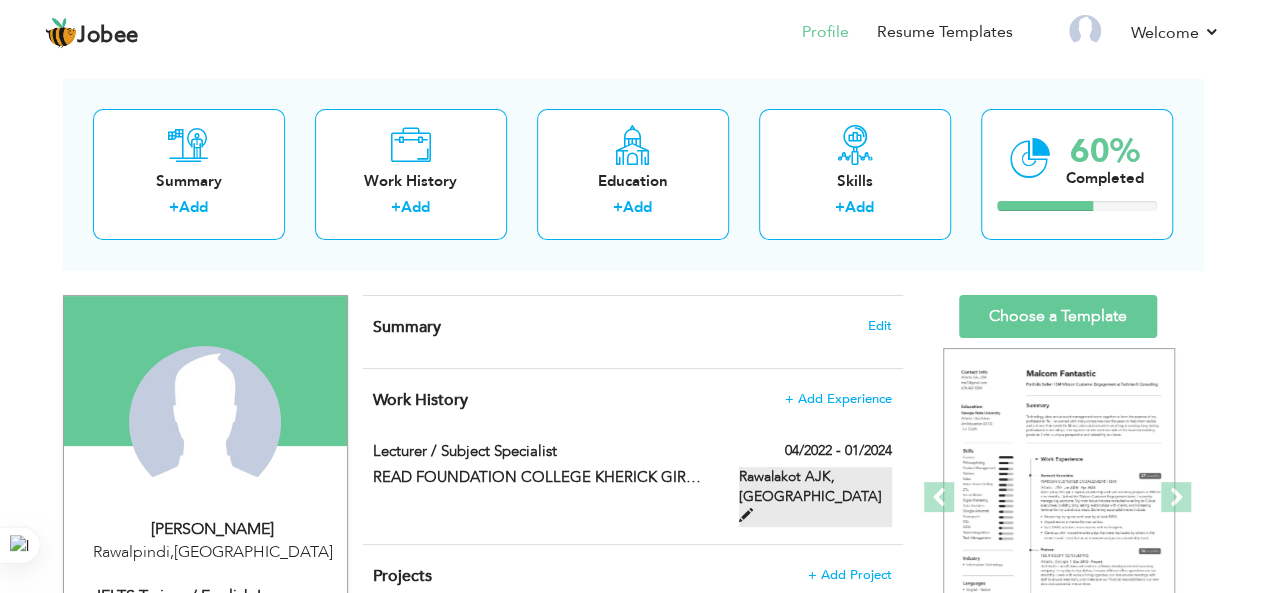 click at bounding box center (746, 515) 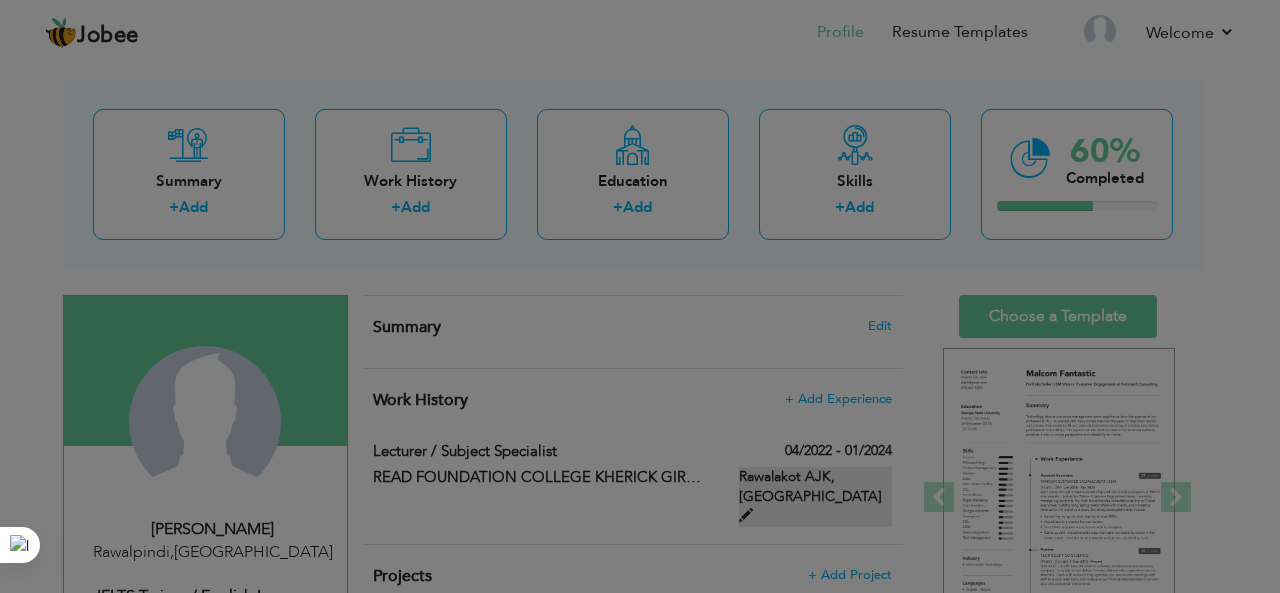 scroll, scrollTop: 0, scrollLeft: 0, axis: both 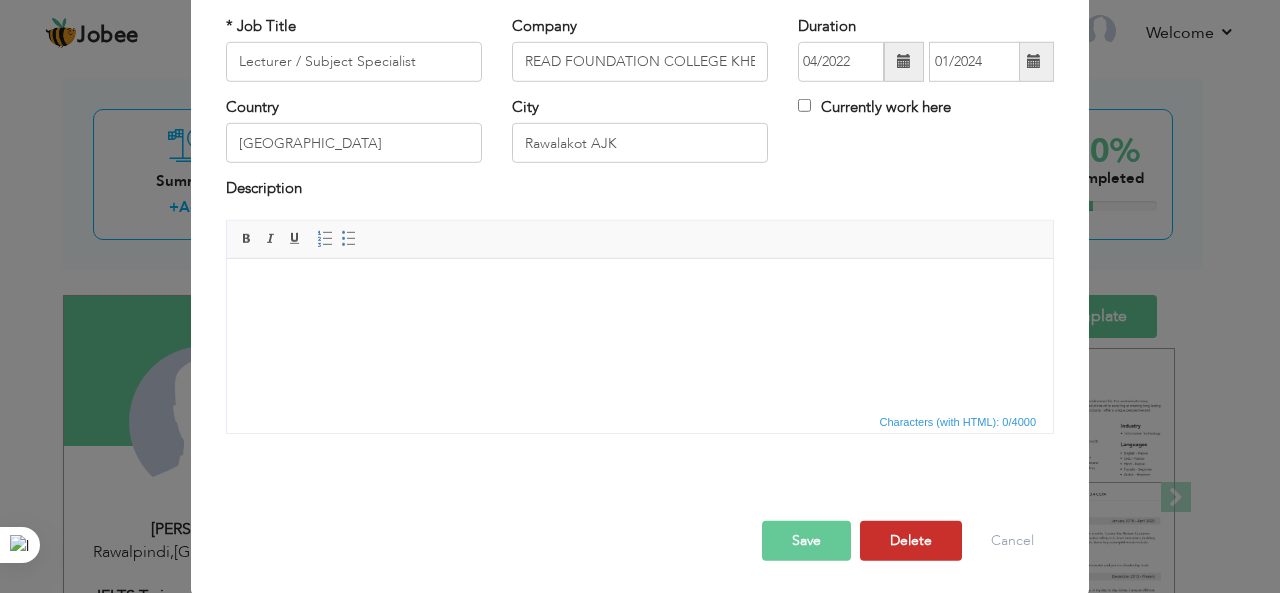 click on "Delete" at bounding box center [911, 541] 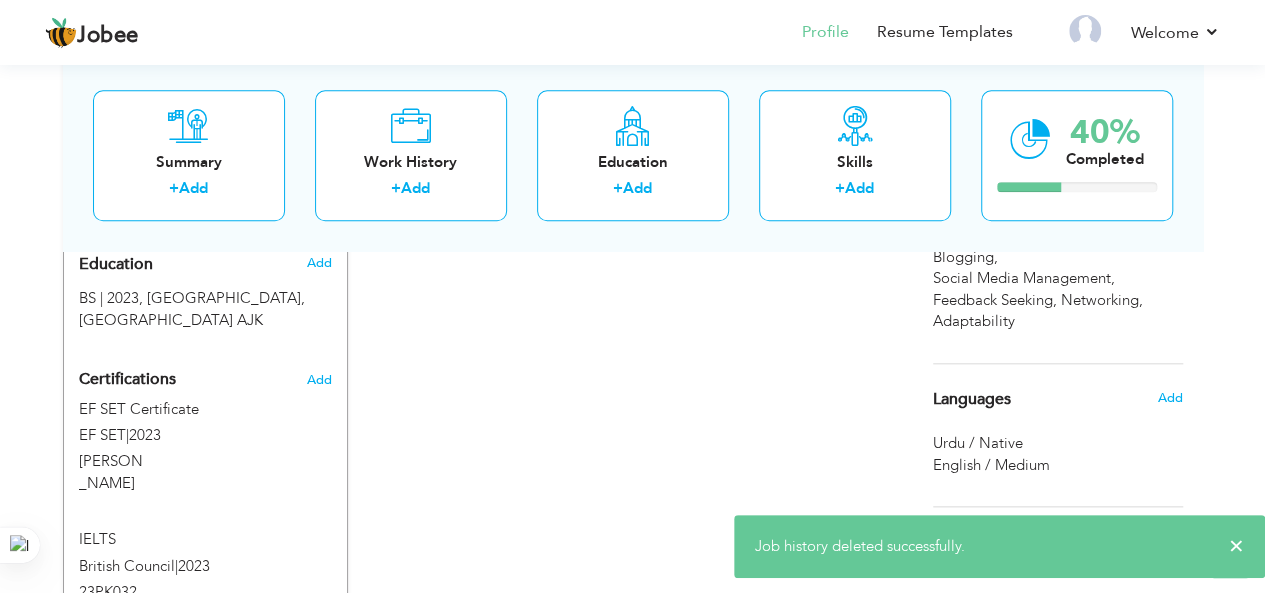 scroll, scrollTop: 886, scrollLeft: 0, axis: vertical 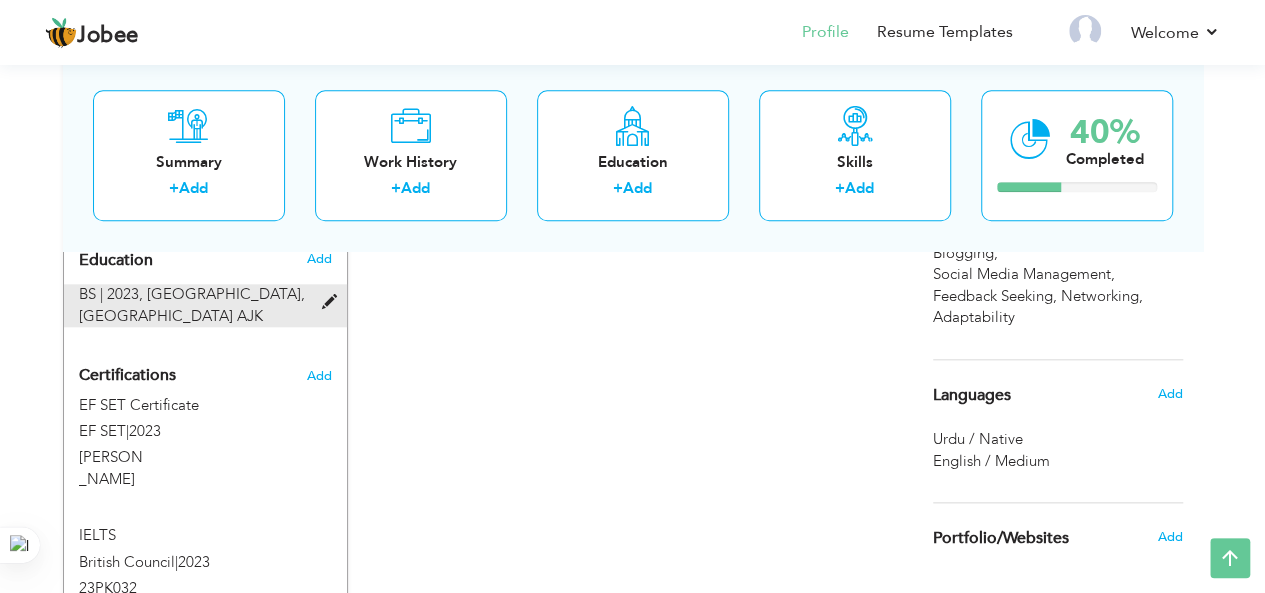 click at bounding box center (333, 302) 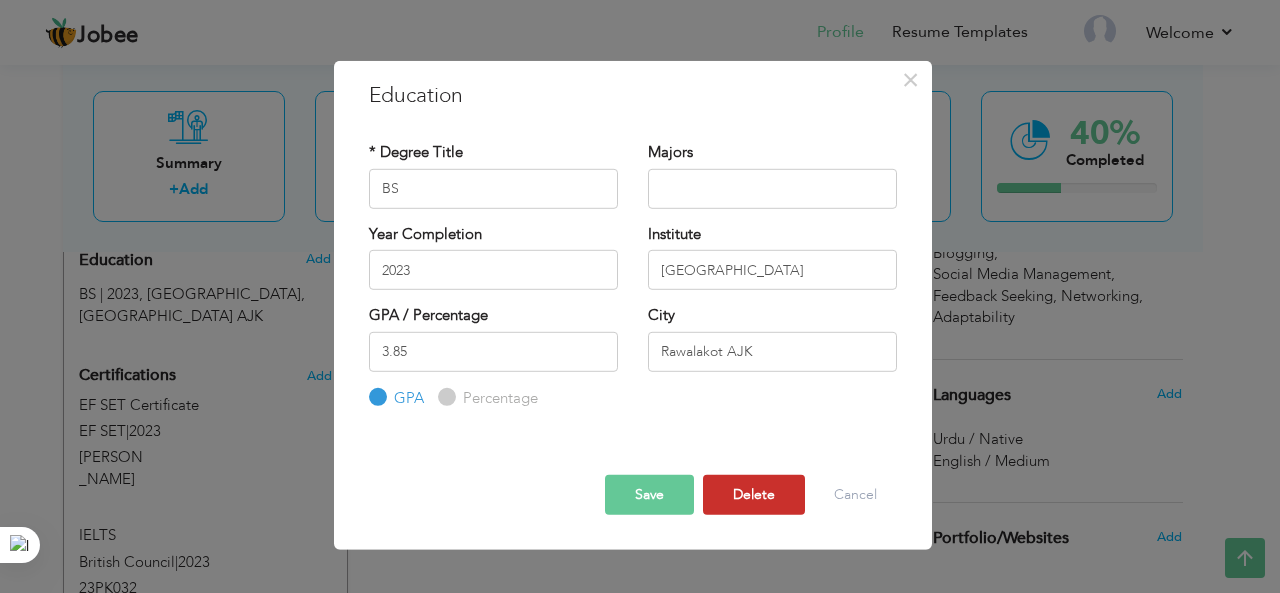 click on "Delete" at bounding box center [754, 495] 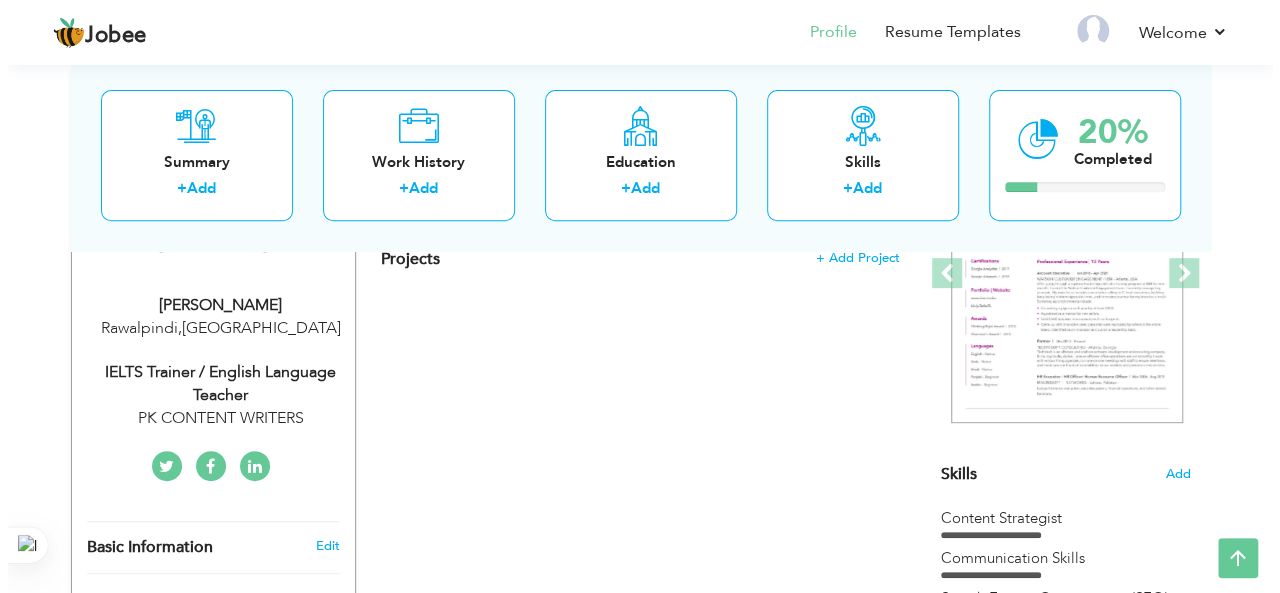 scroll, scrollTop: 295, scrollLeft: 0, axis: vertical 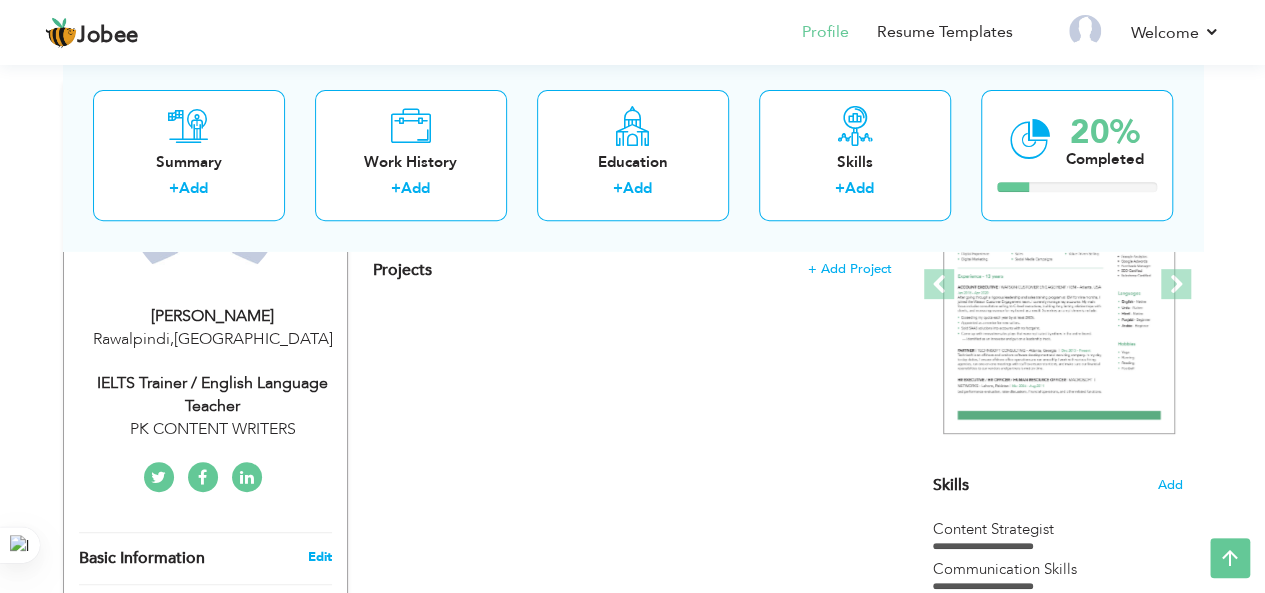 click on "Edit" at bounding box center [319, 557] 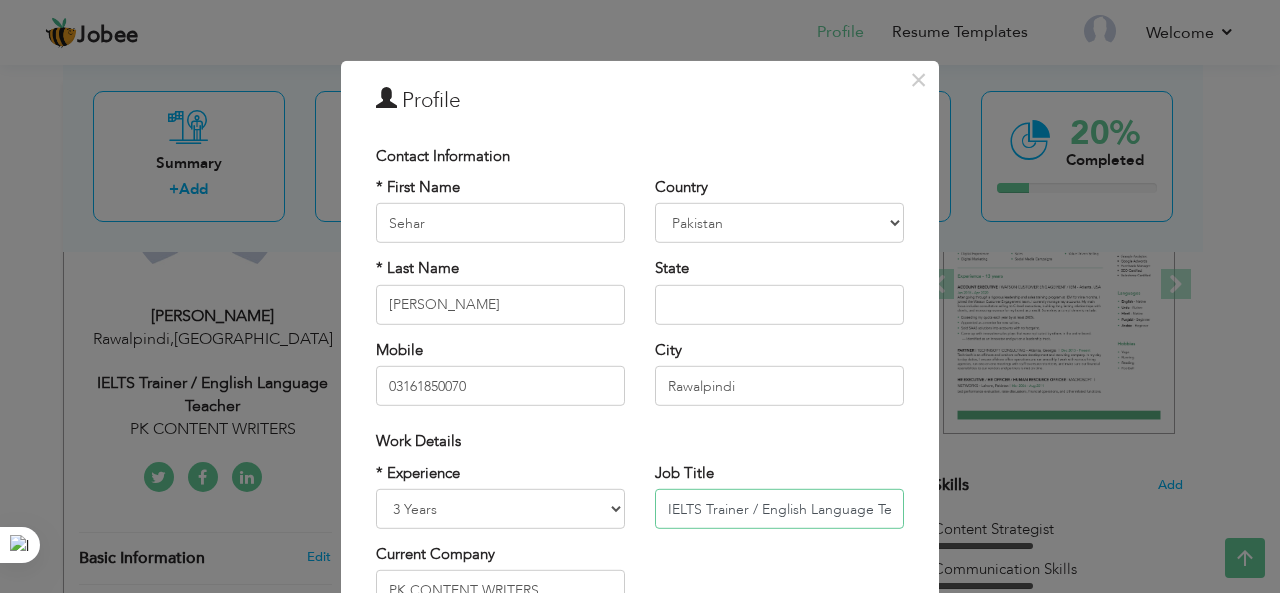 click on "IELTS Trainer / English Language Teacher" at bounding box center (779, 509) 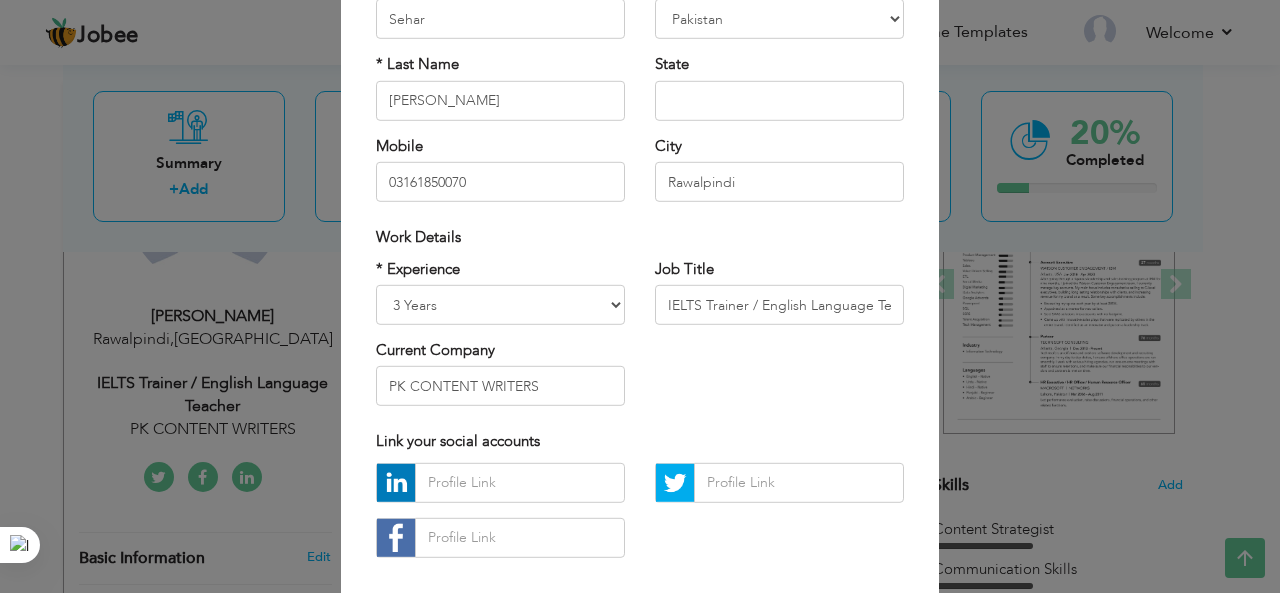 scroll, scrollTop: 202, scrollLeft: 0, axis: vertical 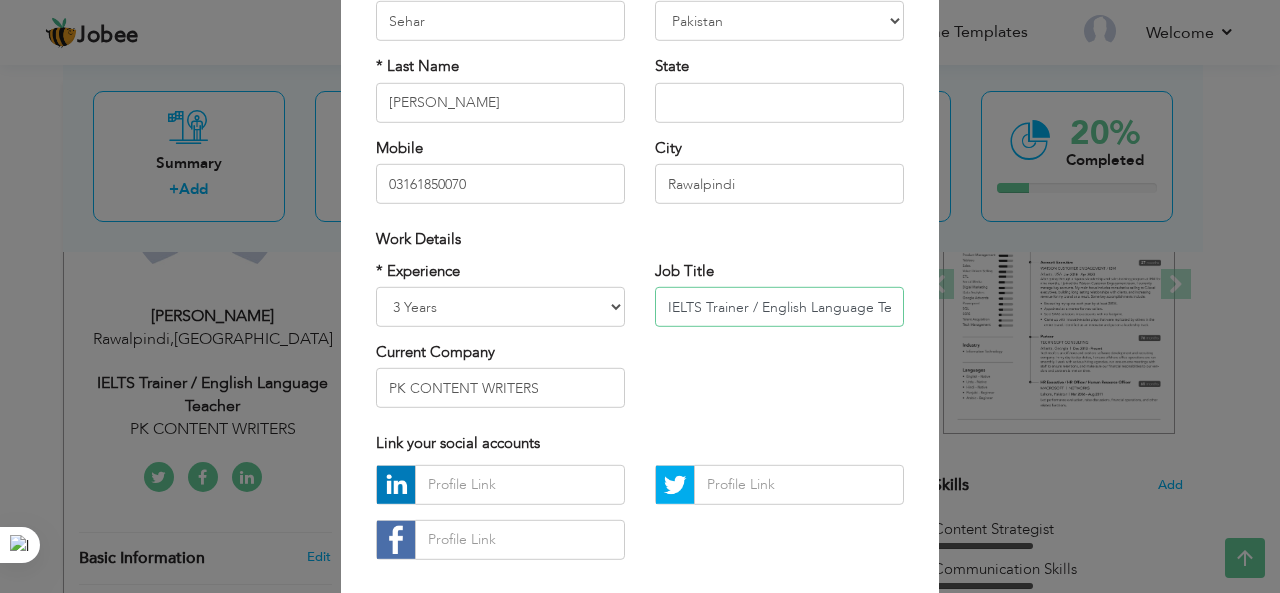 click on "IELTS Trainer / English Language Teacher" at bounding box center (779, 307) 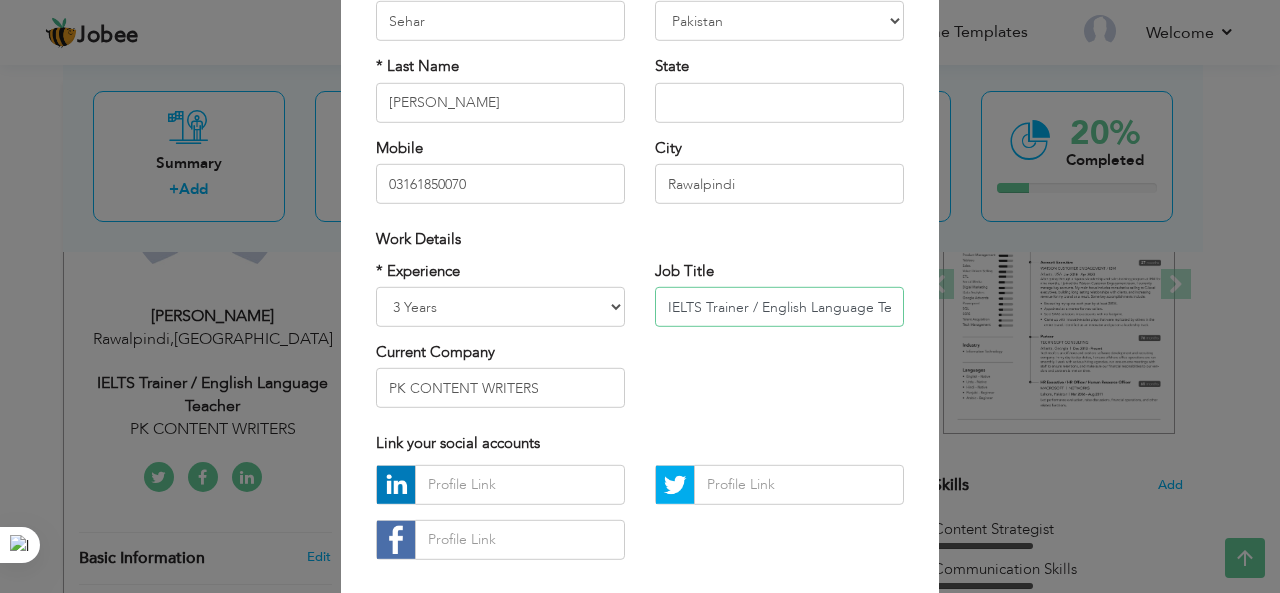 click on "IELTS Trainer / English Language Teacher" at bounding box center [779, 307] 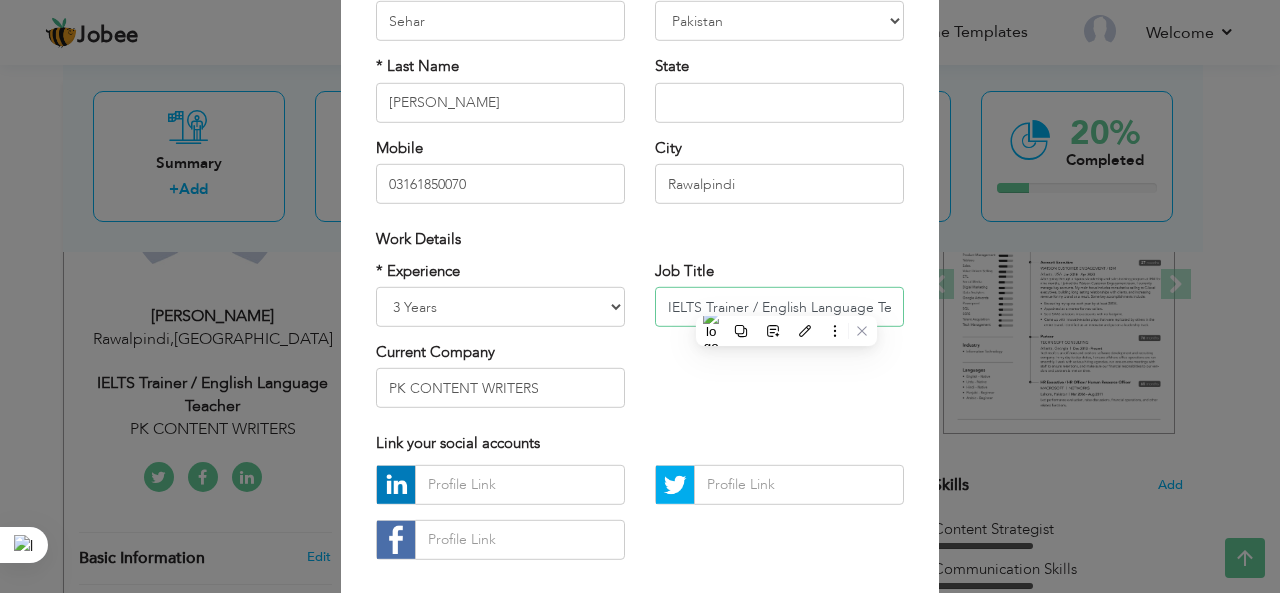 click on "IELTS Trainer / English Language Teacher" at bounding box center [779, 307] 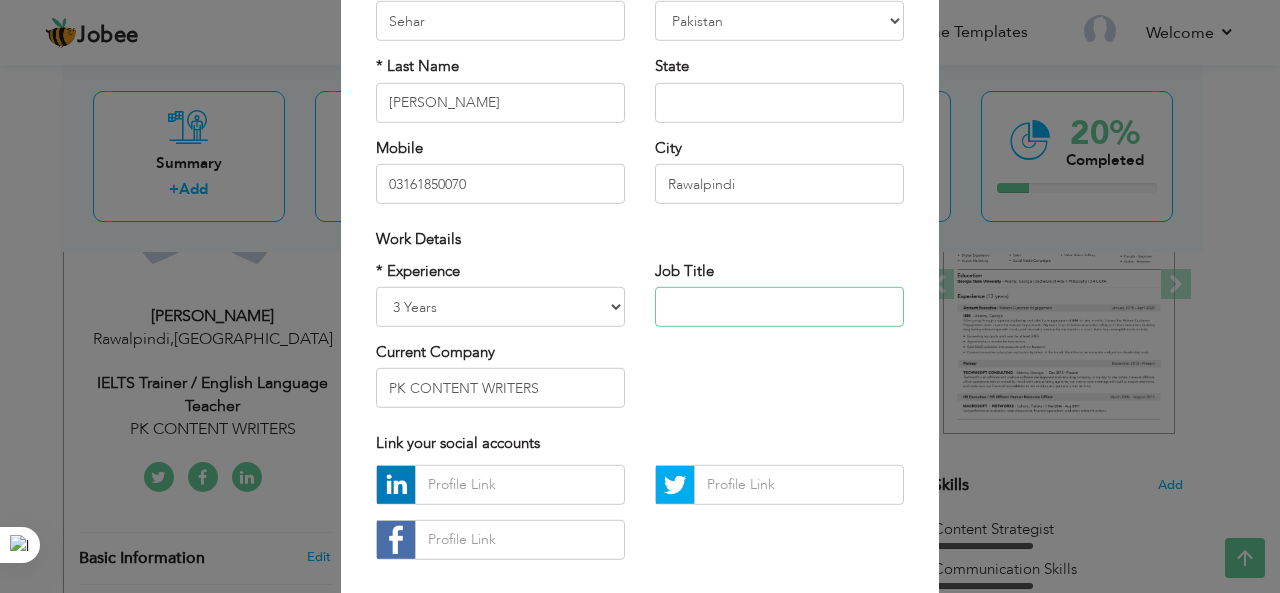 type 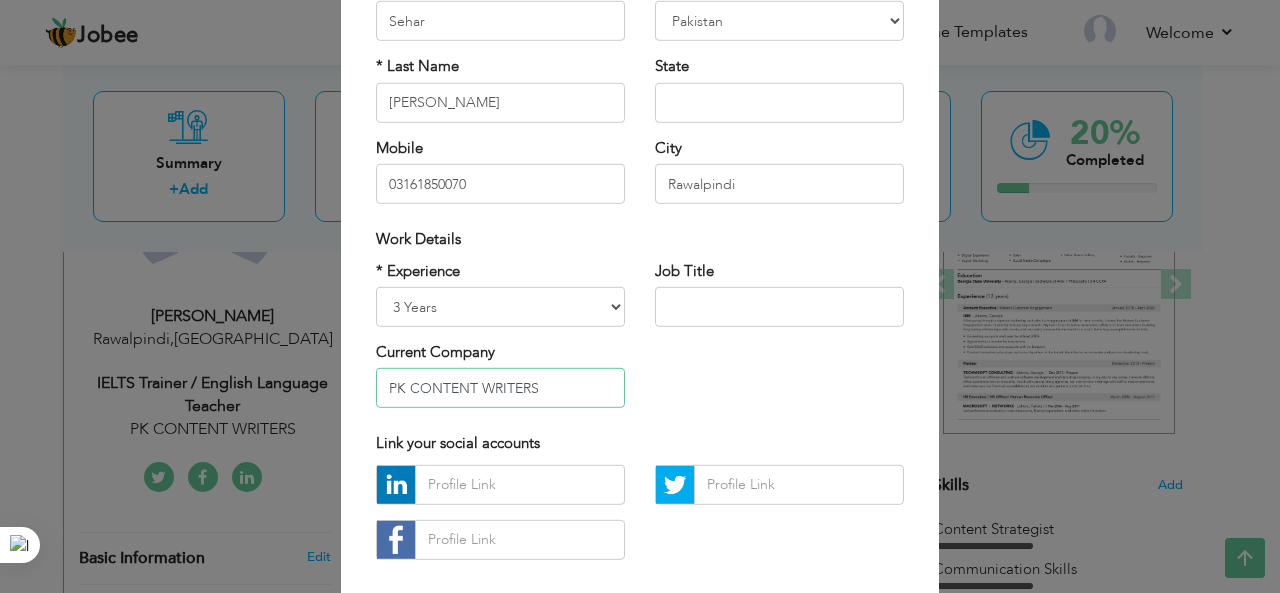 click on "PK CONTENT WRITERS" at bounding box center [500, 388] 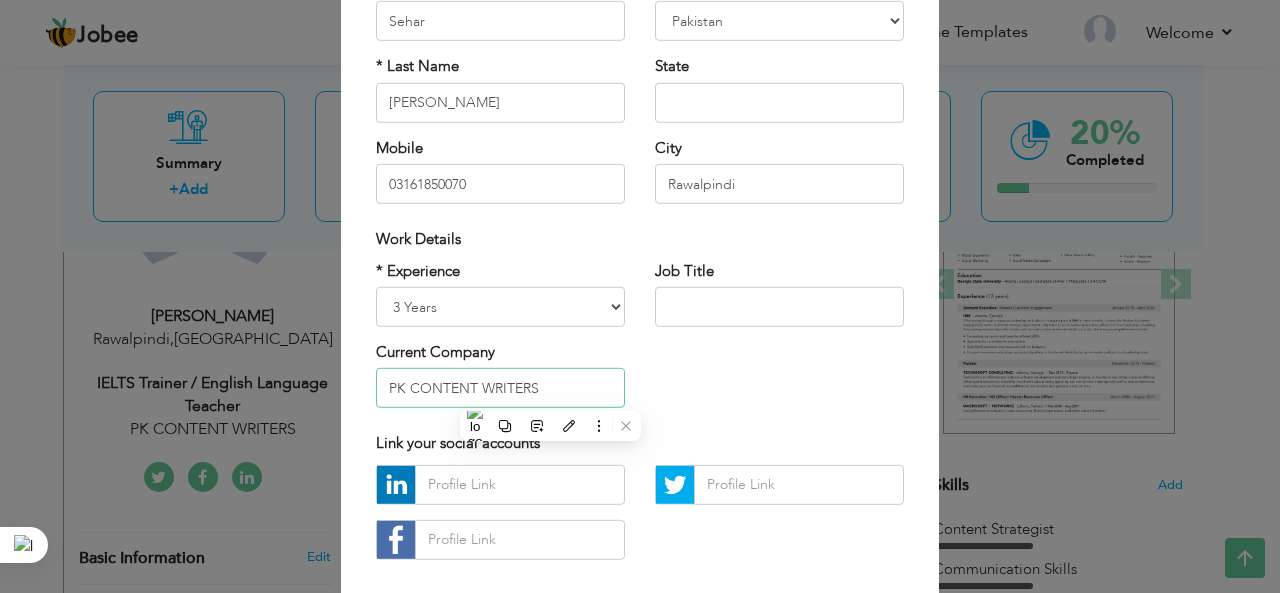 click on "PK CONTENT WRITERS" at bounding box center [500, 388] 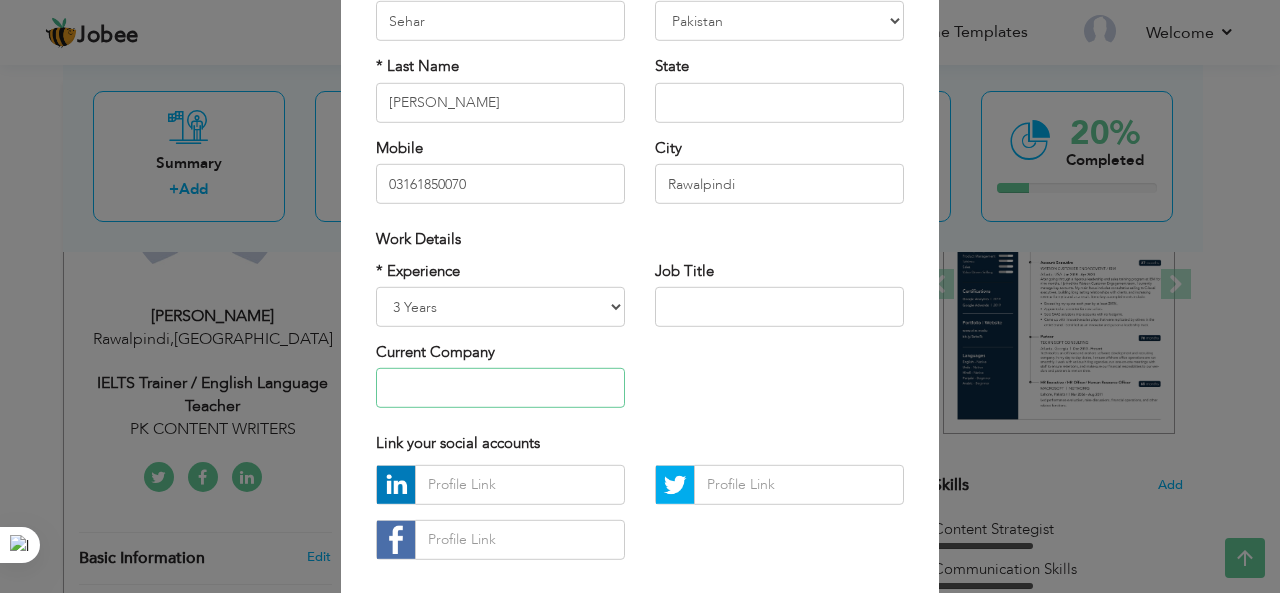 type 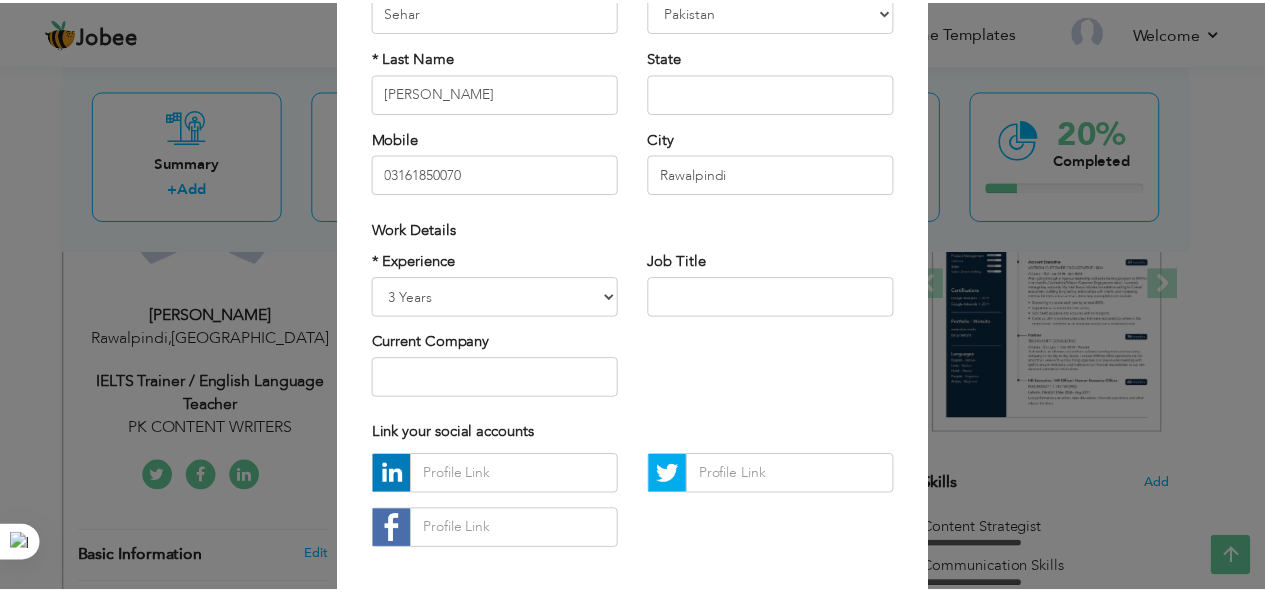scroll, scrollTop: 304, scrollLeft: 0, axis: vertical 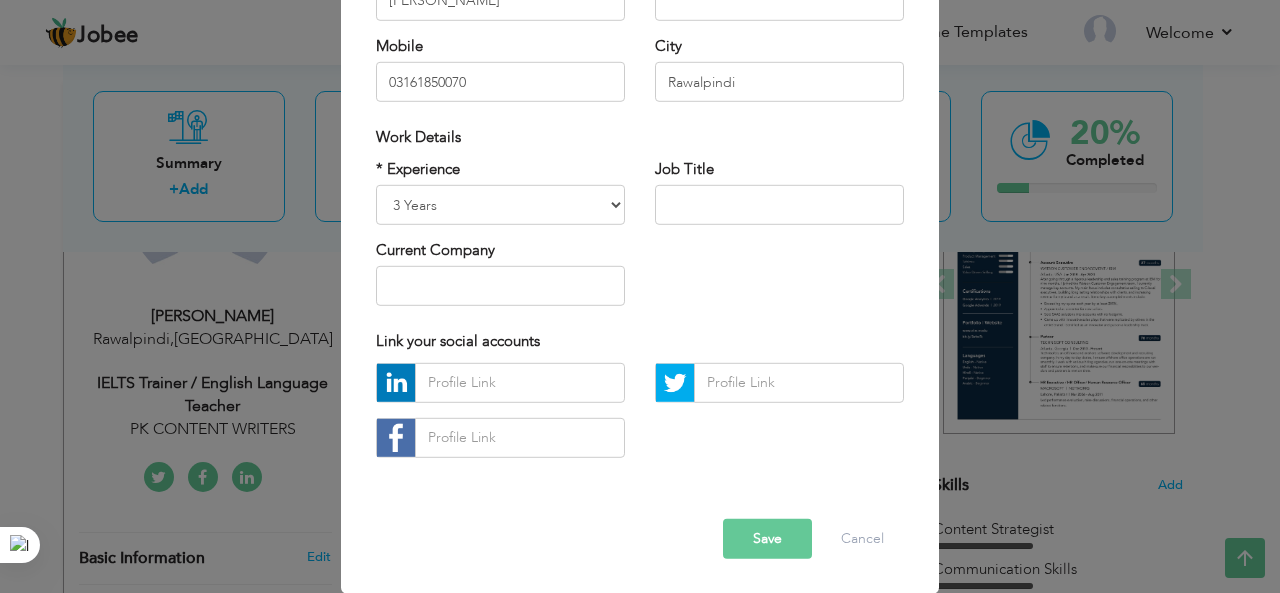 click on "Save" at bounding box center (767, 539) 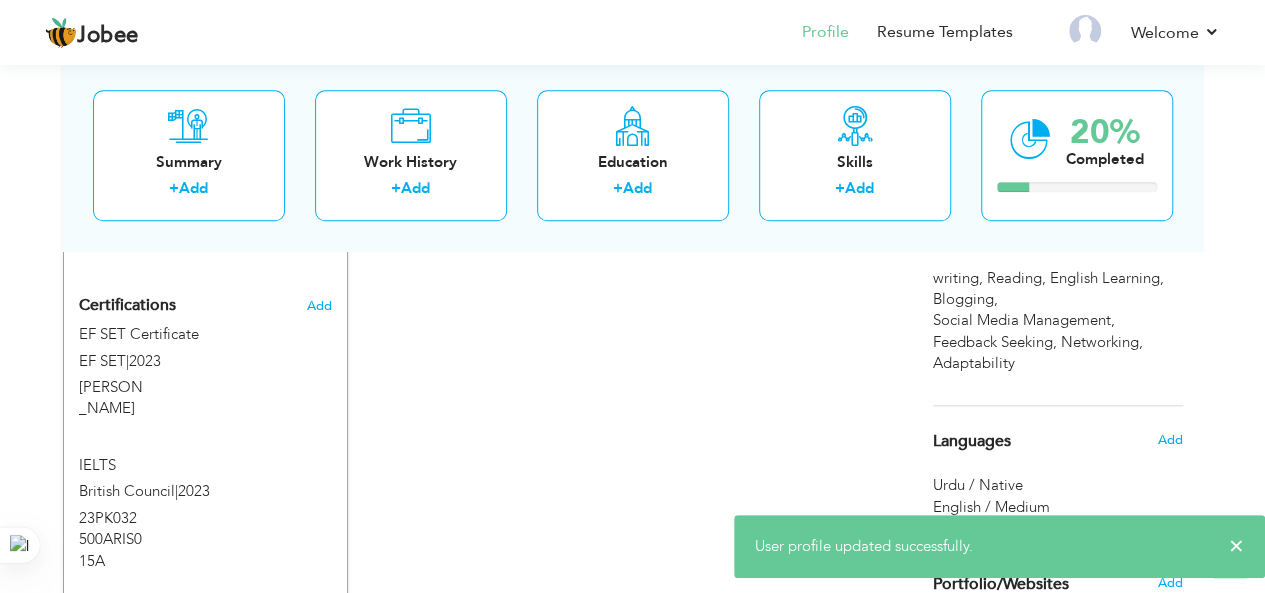 scroll, scrollTop: 831, scrollLeft: 0, axis: vertical 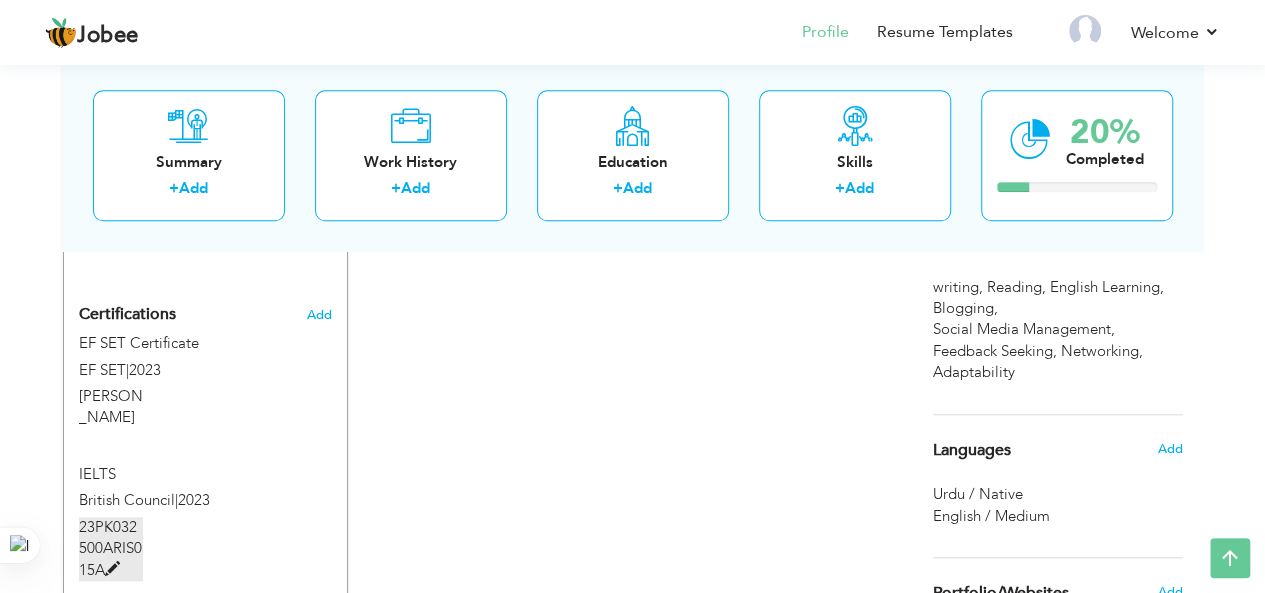 click at bounding box center [112, 569] 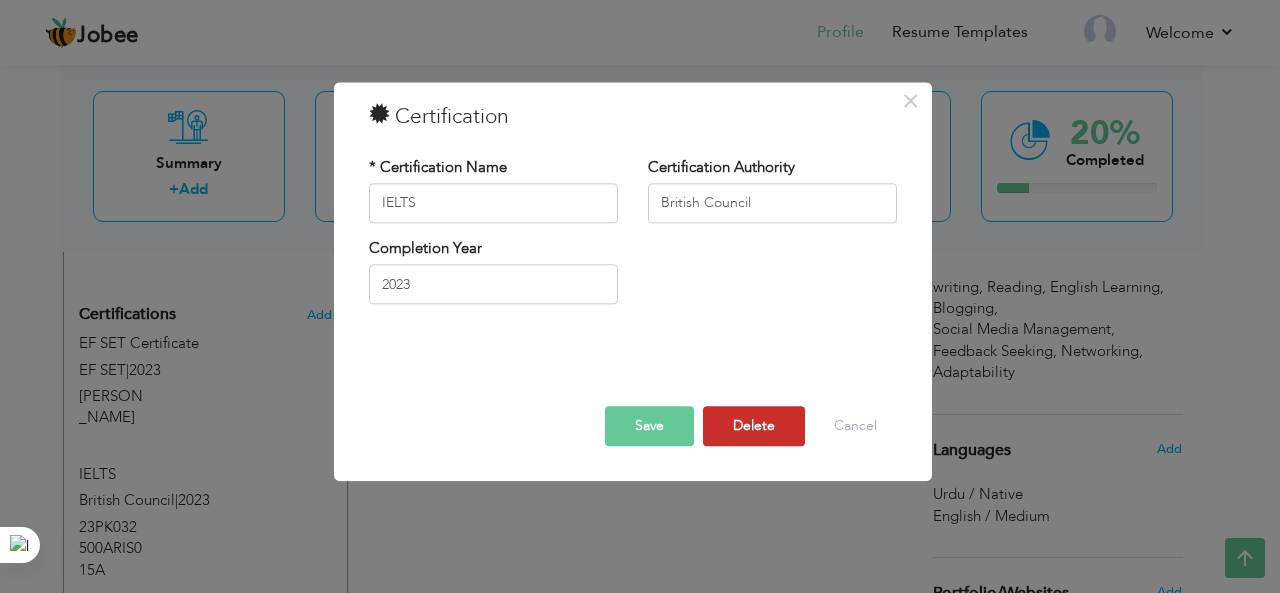click on "Delete" at bounding box center [754, 426] 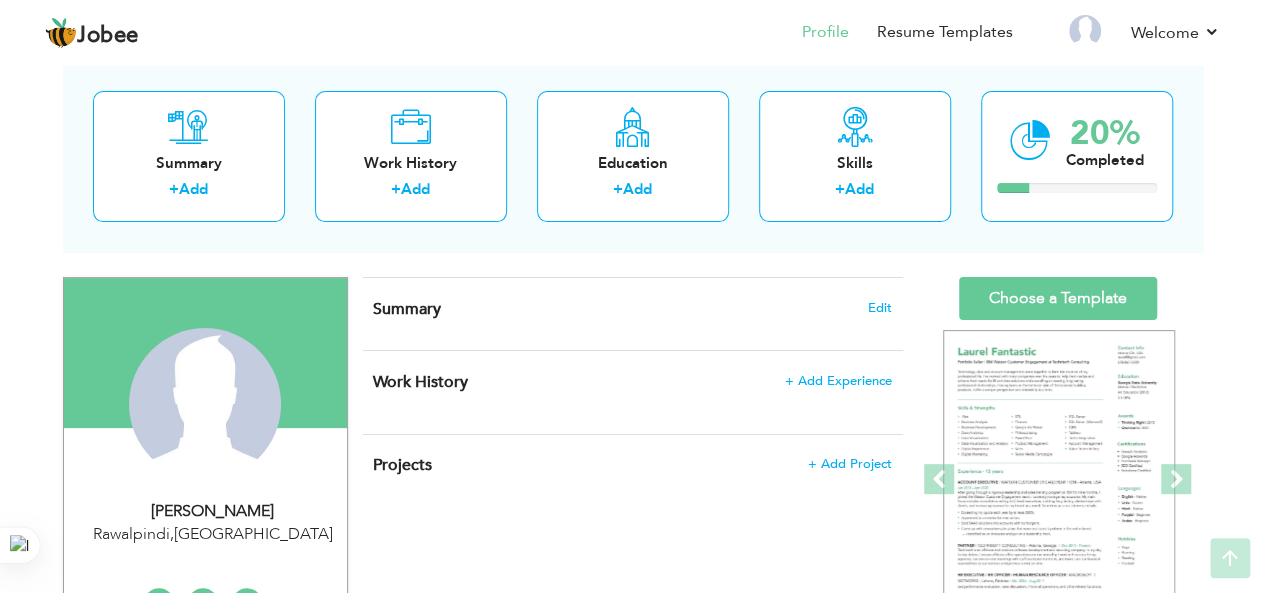 scroll, scrollTop: 0, scrollLeft: 0, axis: both 